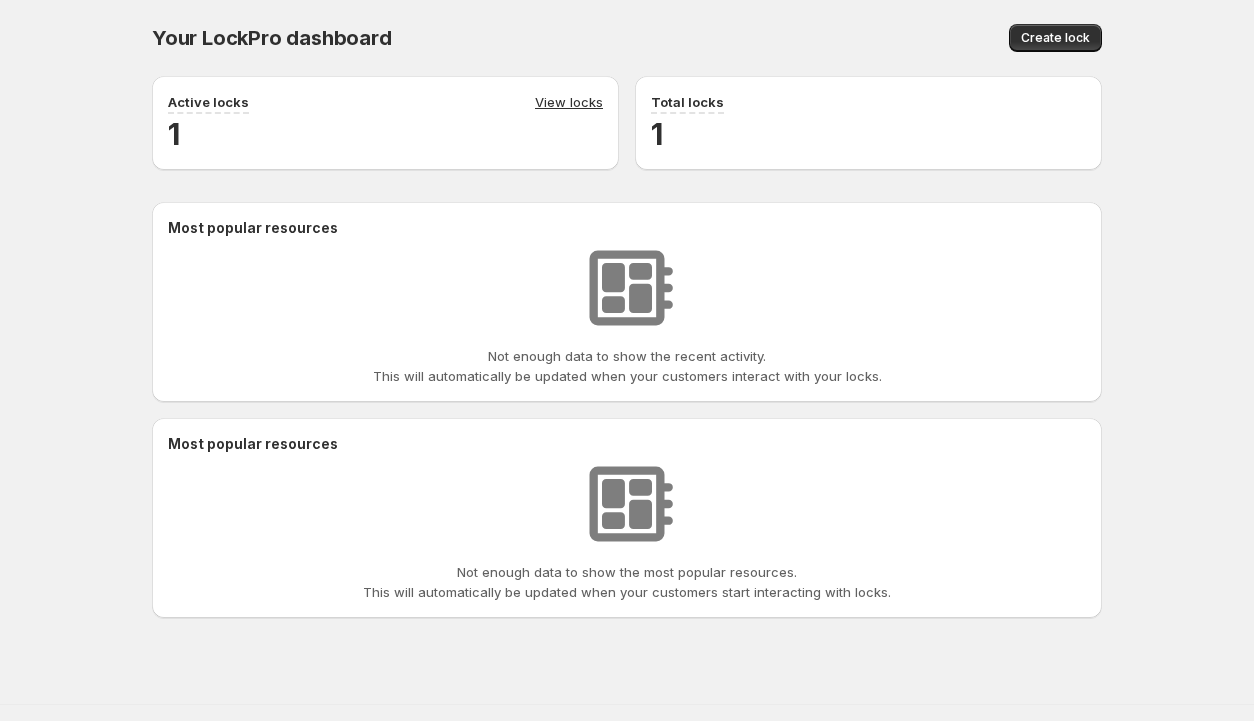 scroll, scrollTop: 0, scrollLeft: 0, axis: both 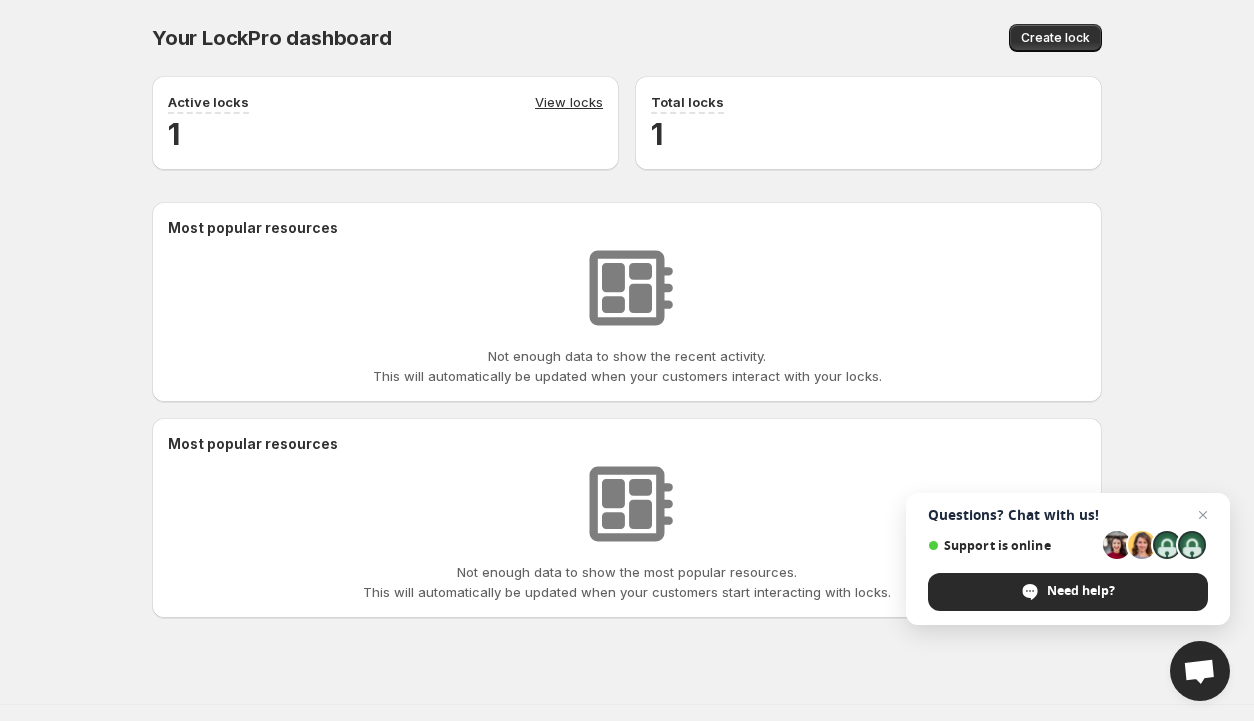 click on "1" at bounding box center (868, 134) 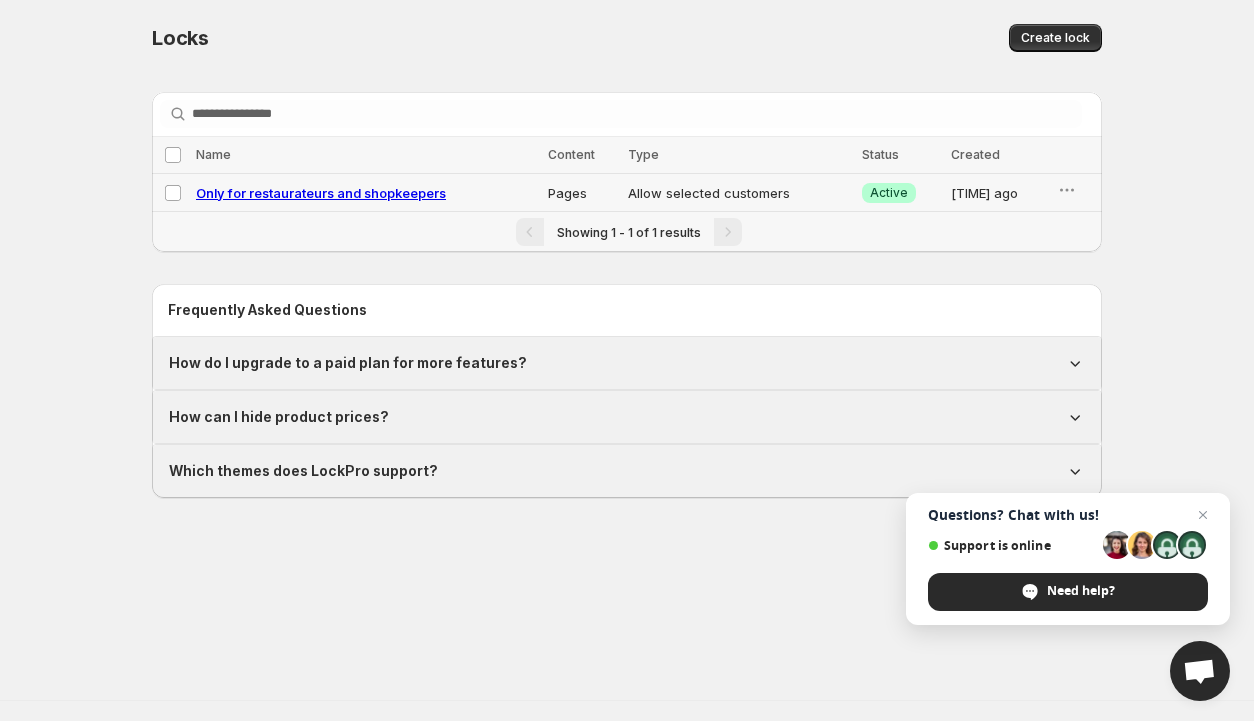 click on "Pages" at bounding box center [581, 193] 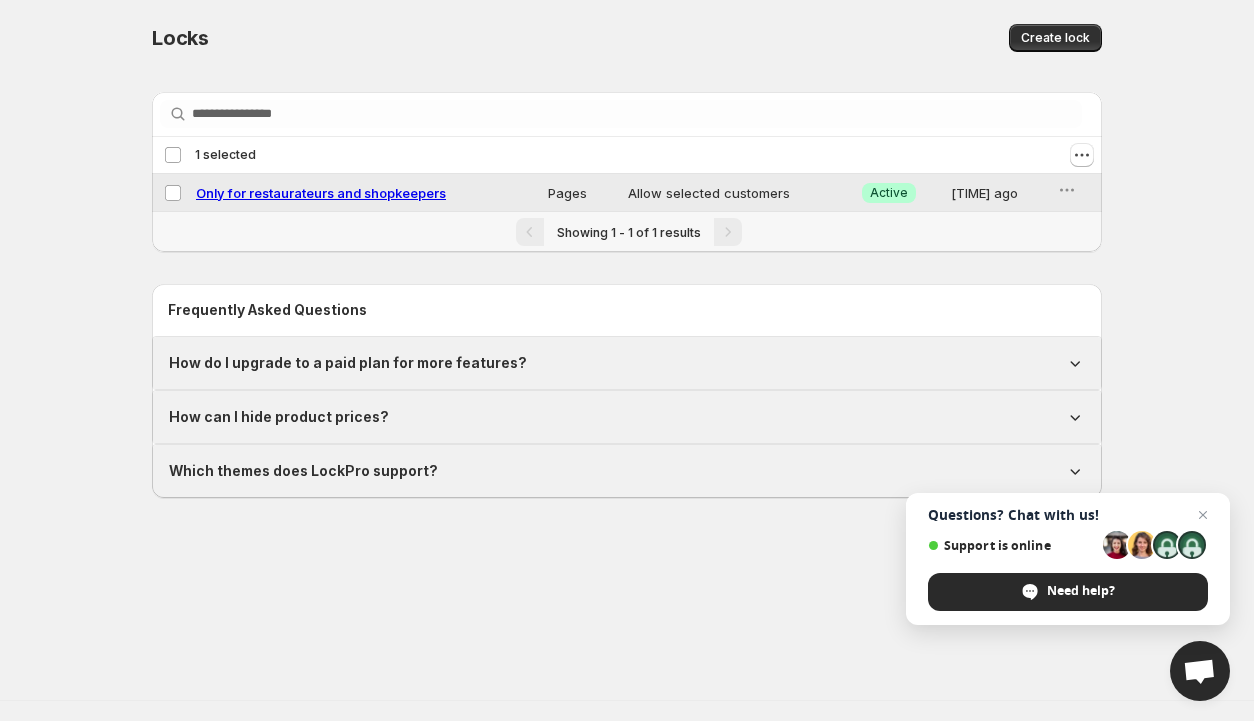 click on "[TIME] ago" at bounding box center [998, 193] 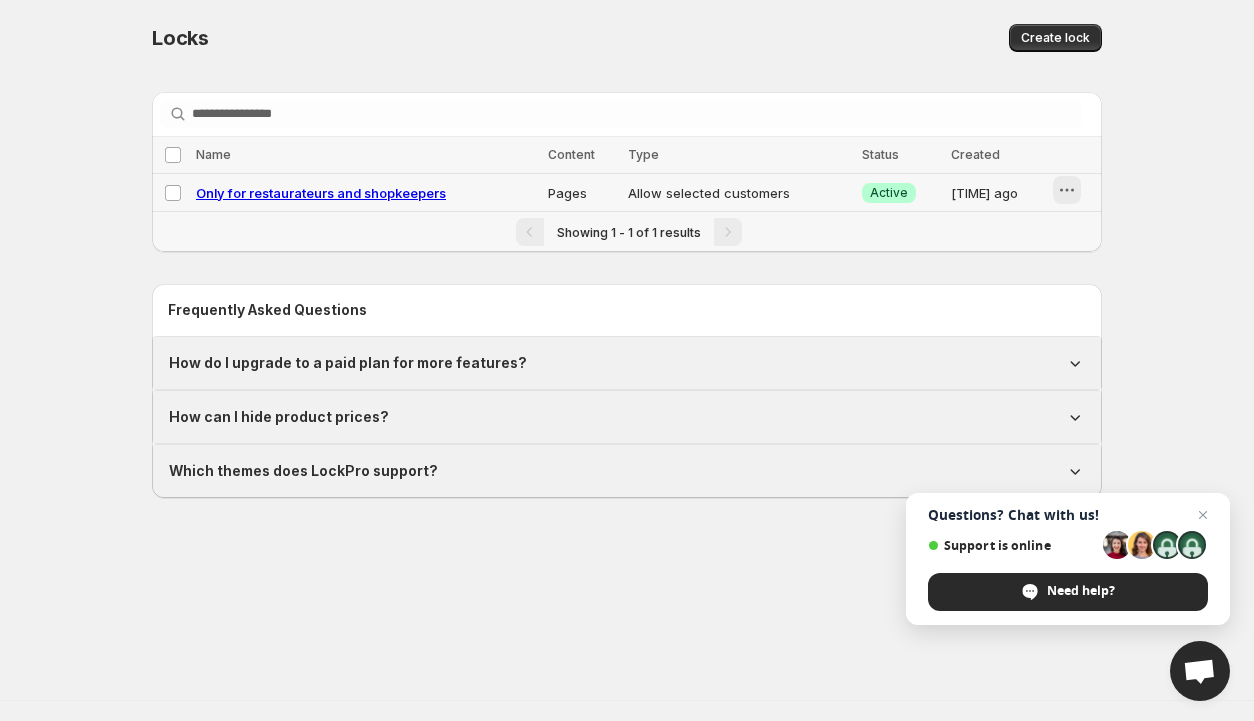 click 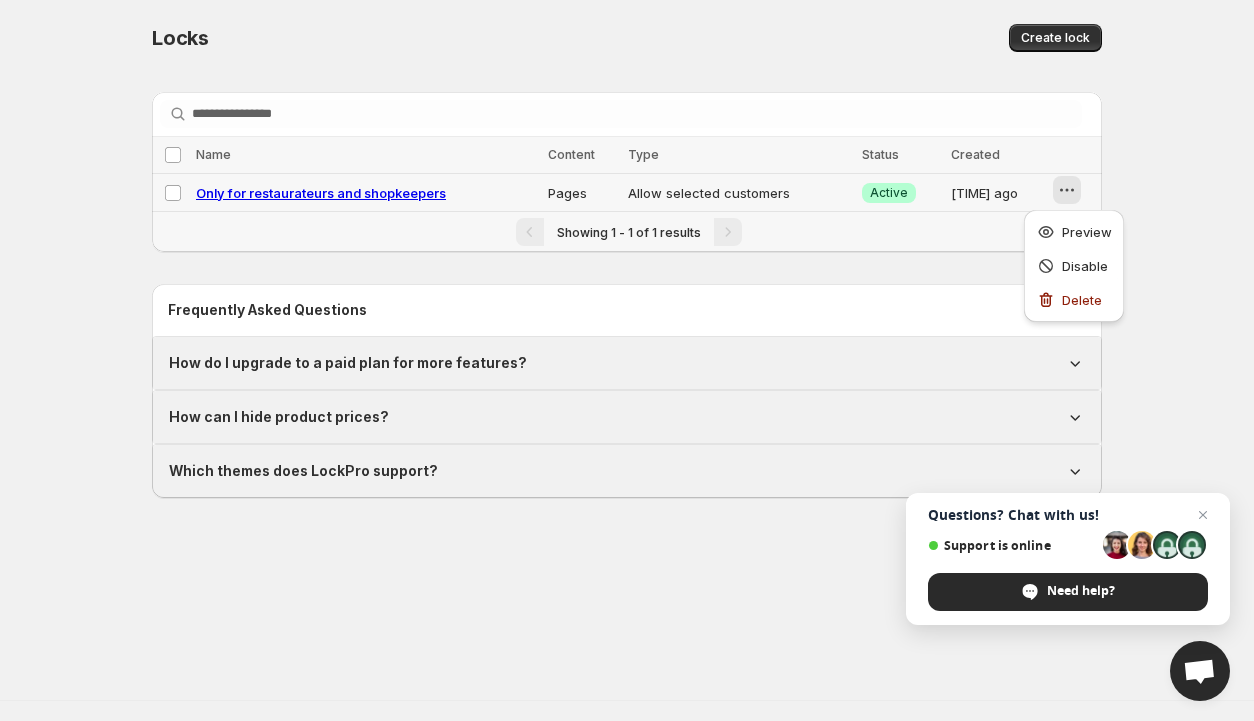 click on "Success Active" at bounding box center [900, 193] 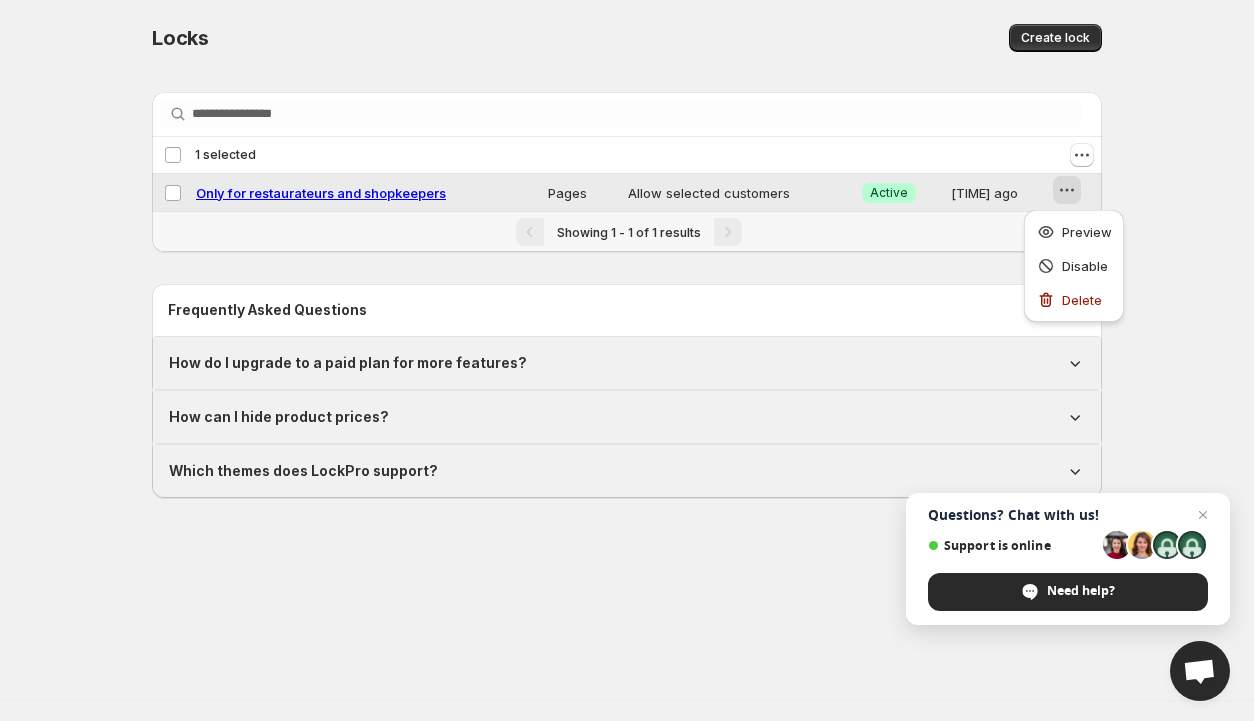 click on "Only for restaurateurs and shopkeepers" at bounding box center [321, 193] 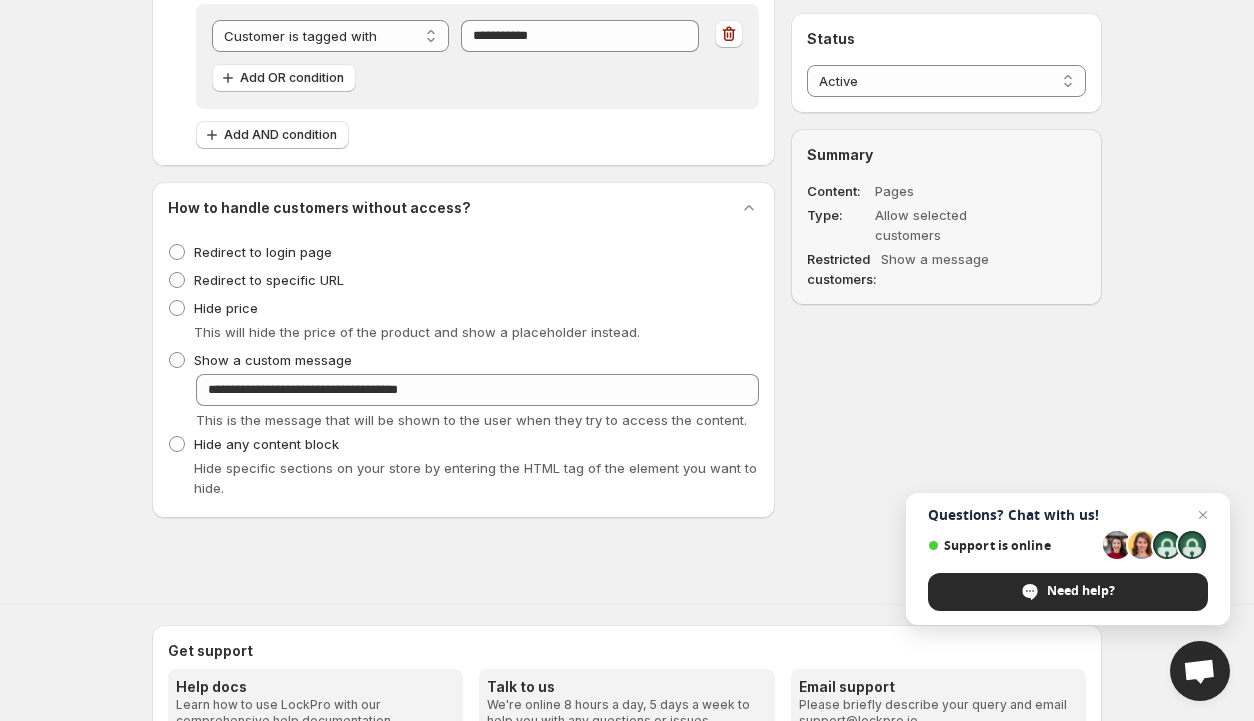 scroll, scrollTop: 1558, scrollLeft: 0, axis: vertical 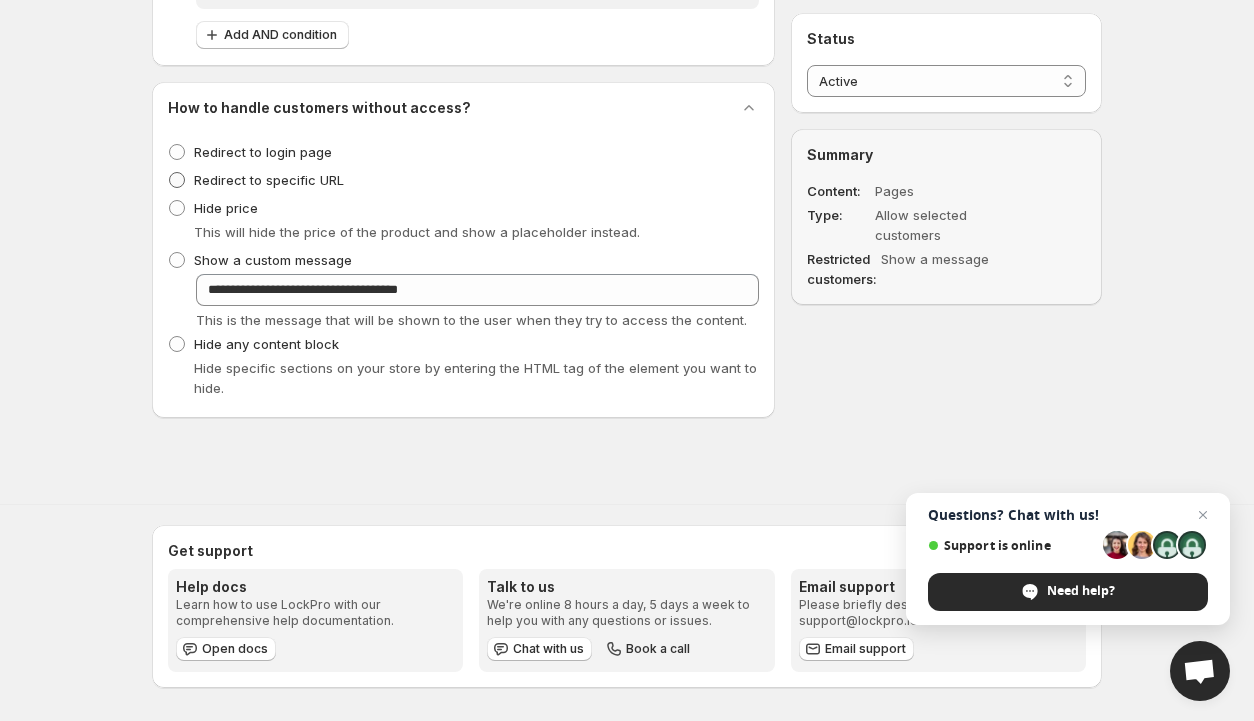 click on "Redirect to specific URL" at bounding box center (269, 180) 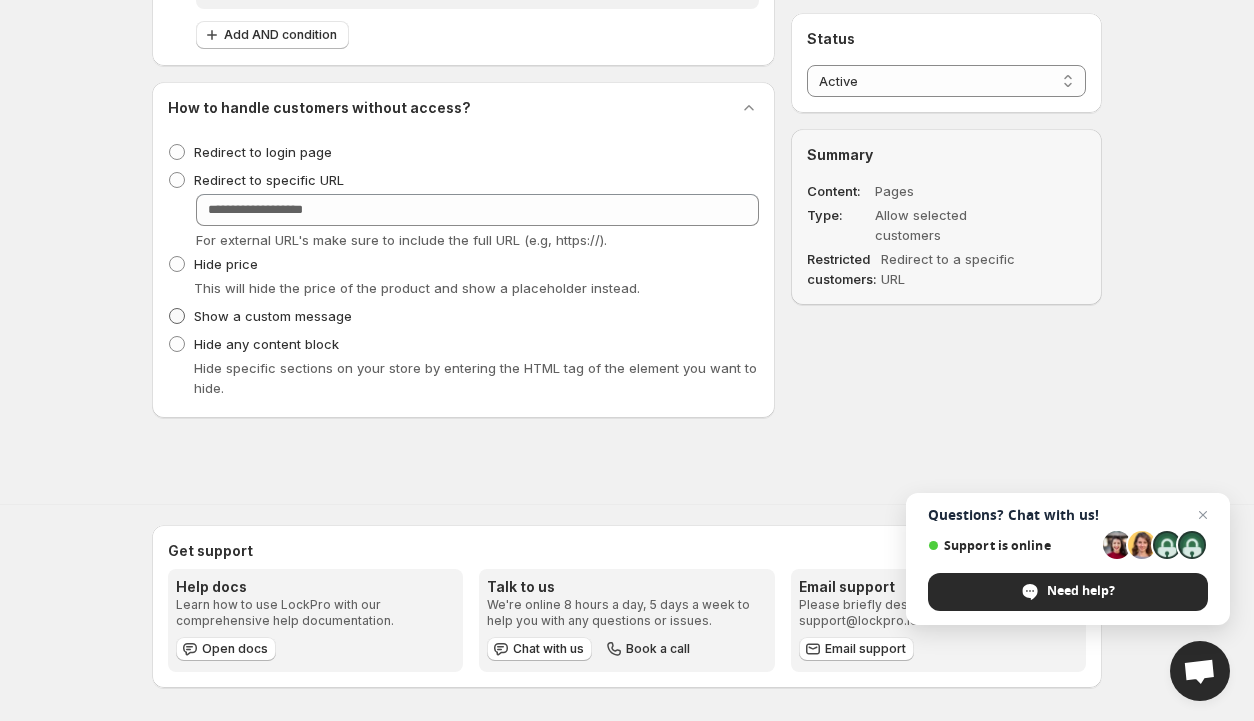 click on "Show a custom message" at bounding box center [273, 316] 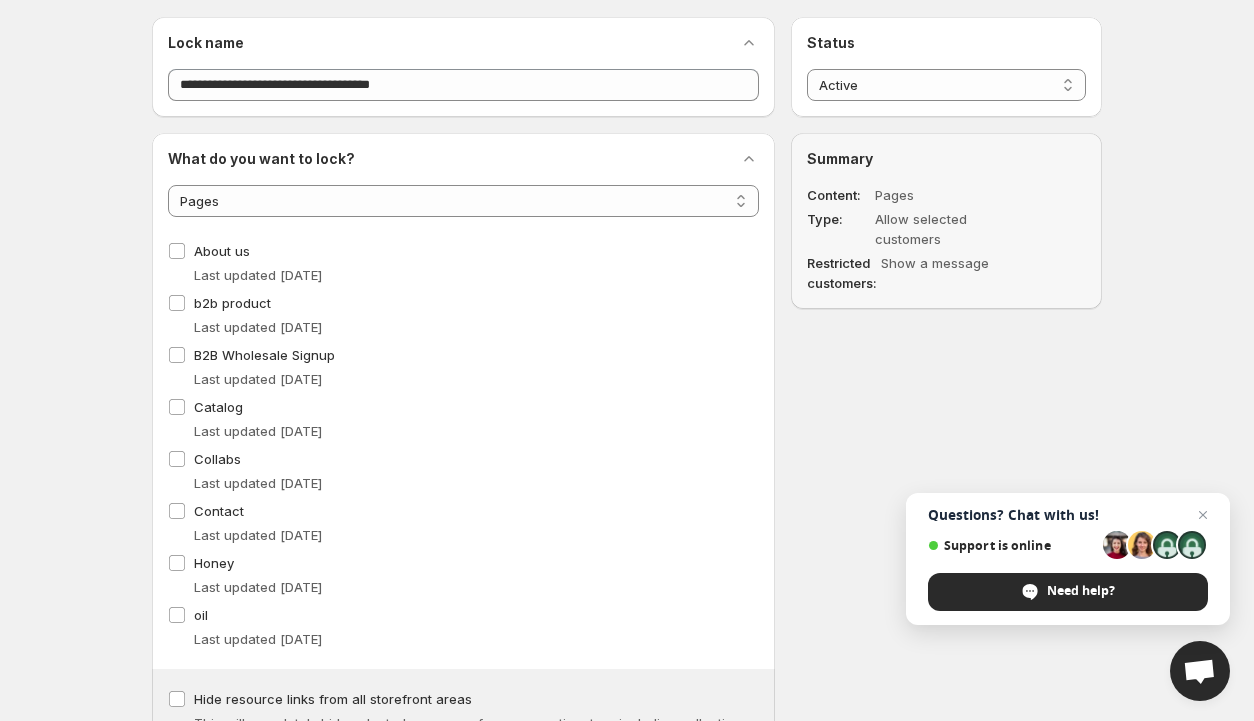 scroll, scrollTop: 58, scrollLeft: 0, axis: vertical 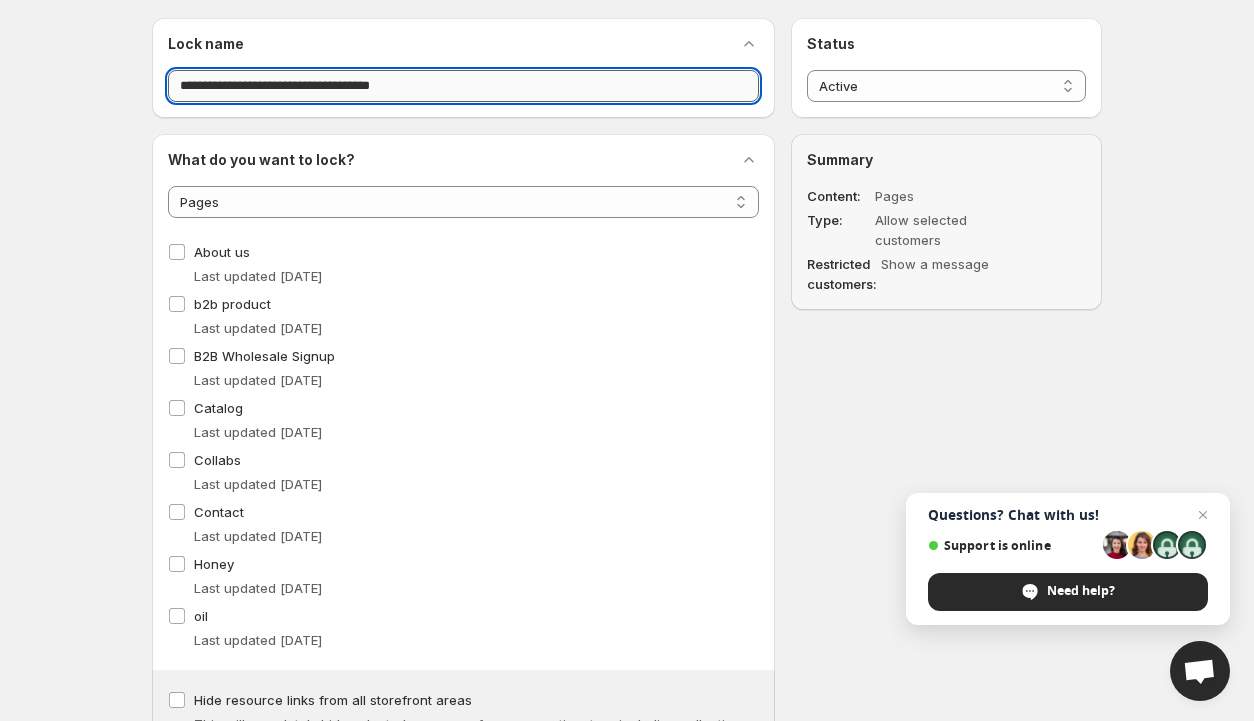 click on "**********" at bounding box center [463, 86] 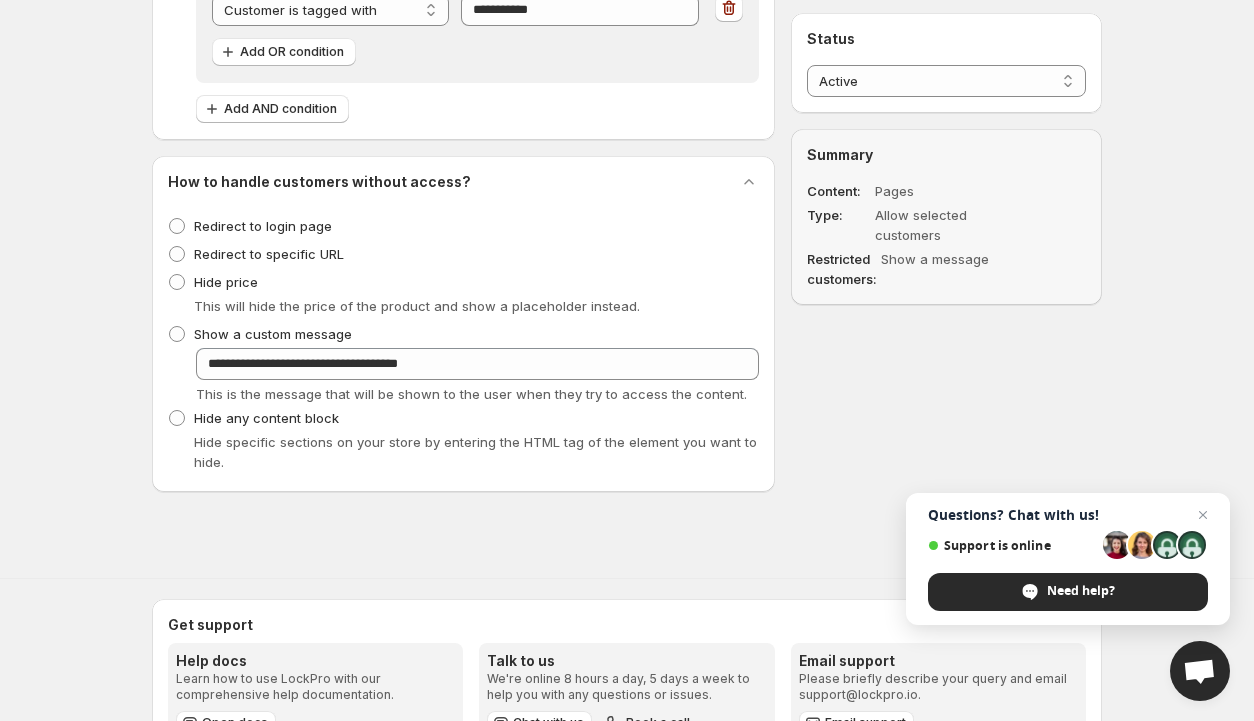 scroll, scrollTop: 1484, scrollLeft: 0, axis: vertical 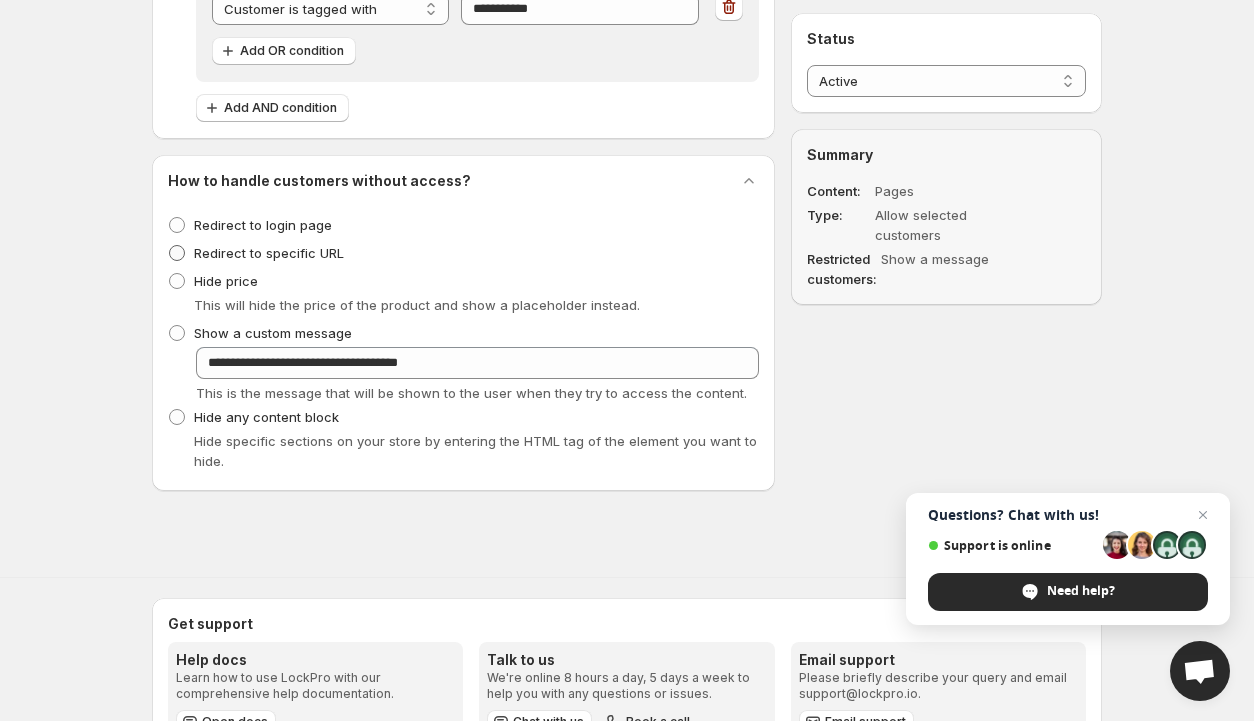 type on "**********" 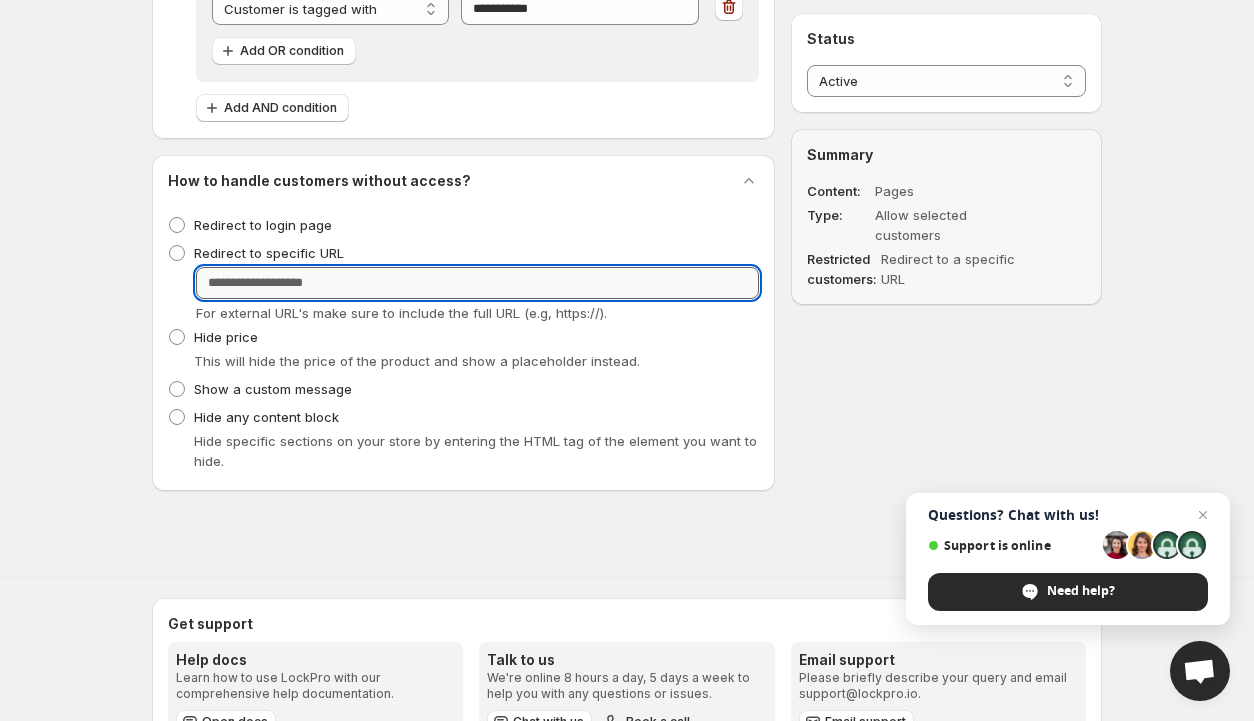 click on "URL" at bounding box center (477, 283) 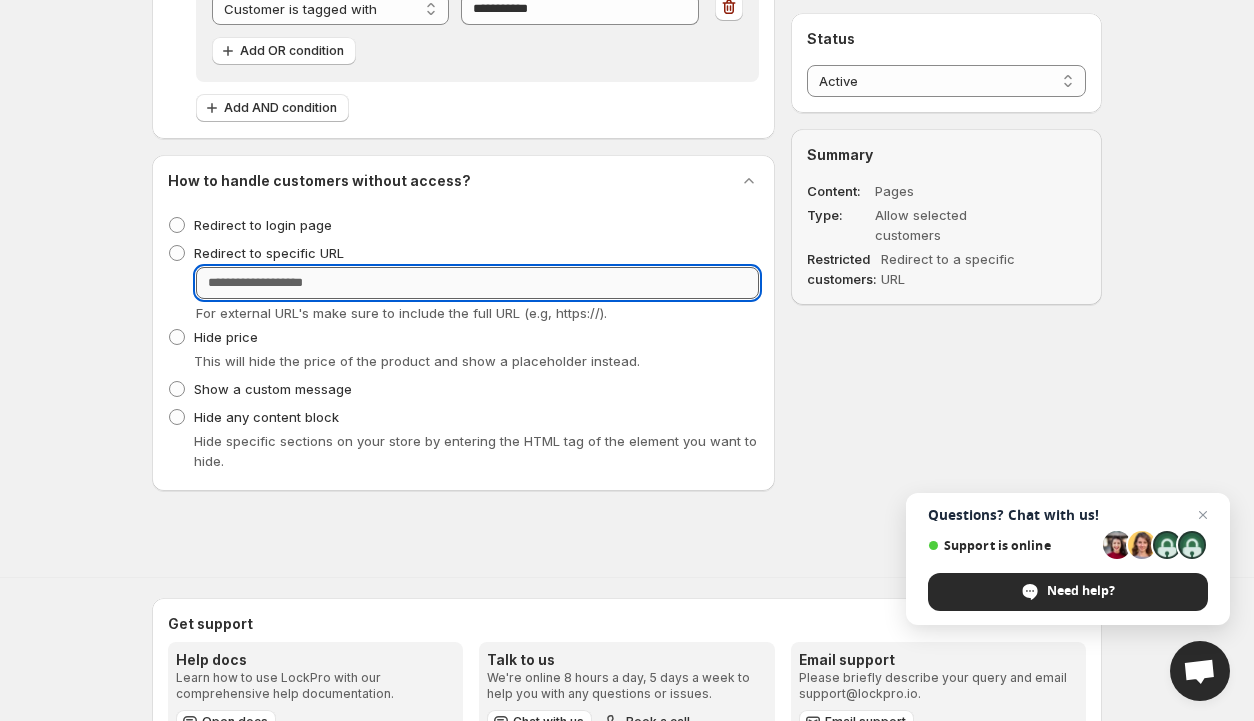 paste on "**********" 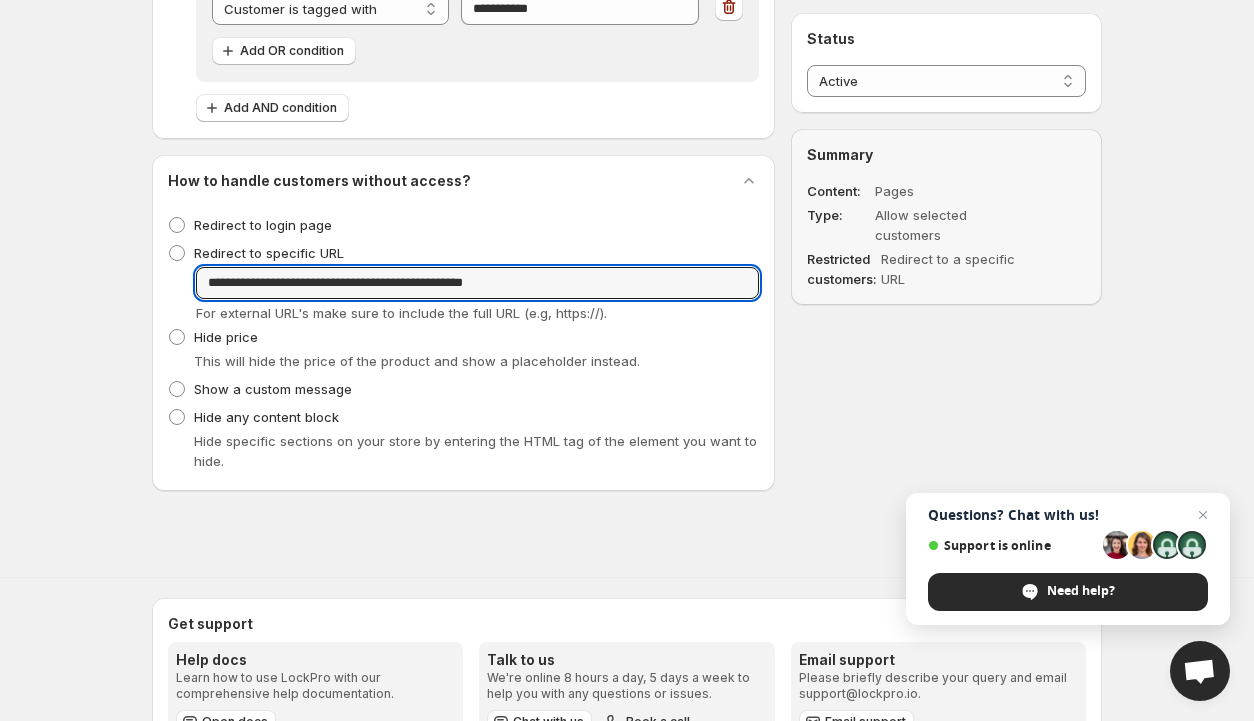 type on "**********" 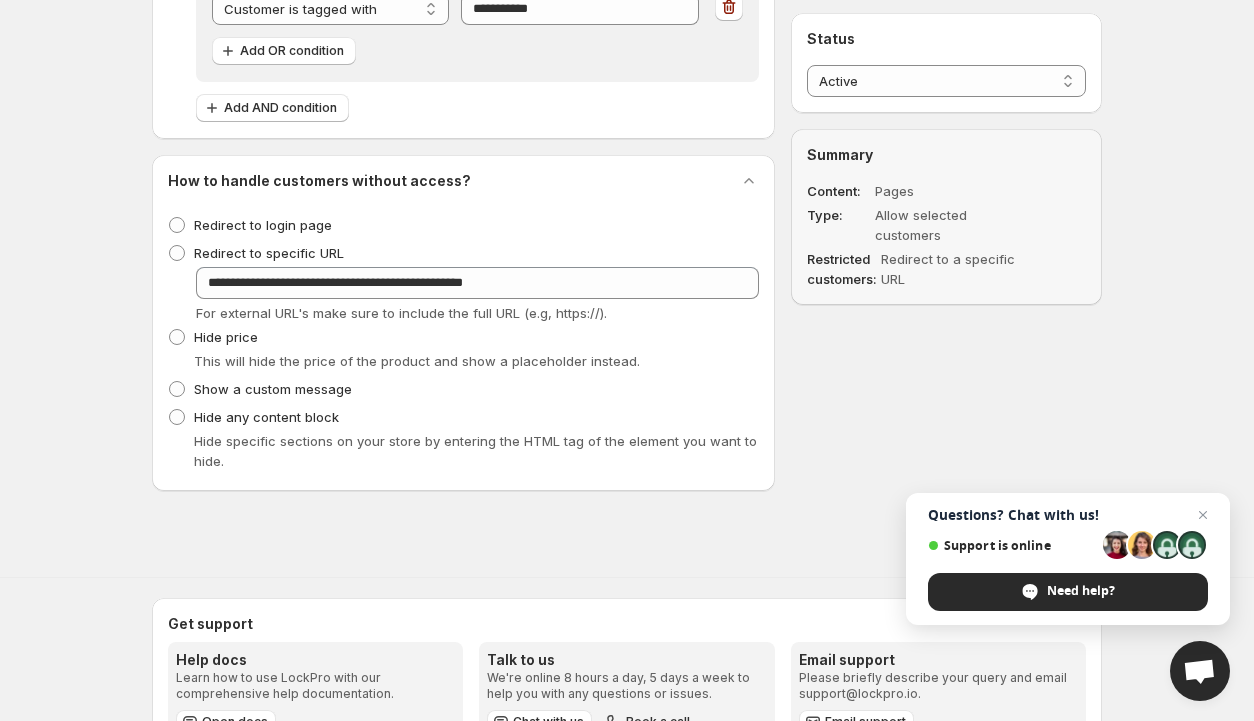 scroll, scrollTop: 0, scrollLeft: 0, axis: both 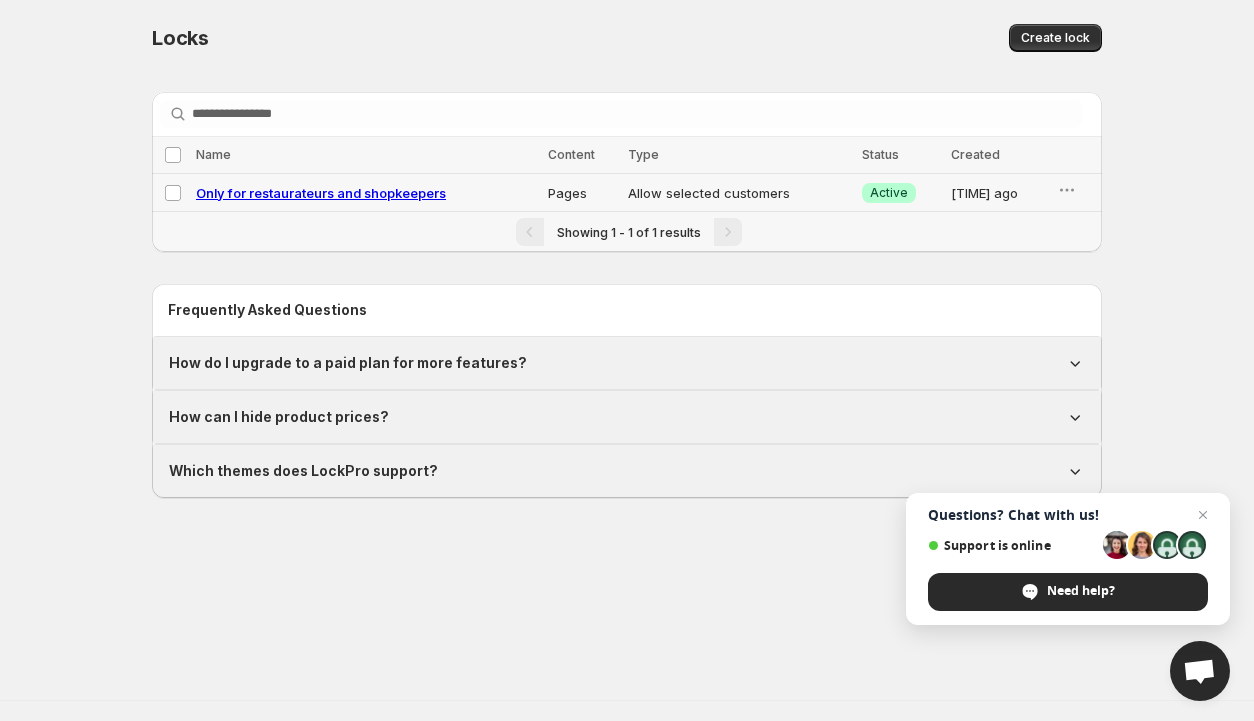 click on "Only for restaurateurs and shopkeepers" at bounding box center (366, 193) 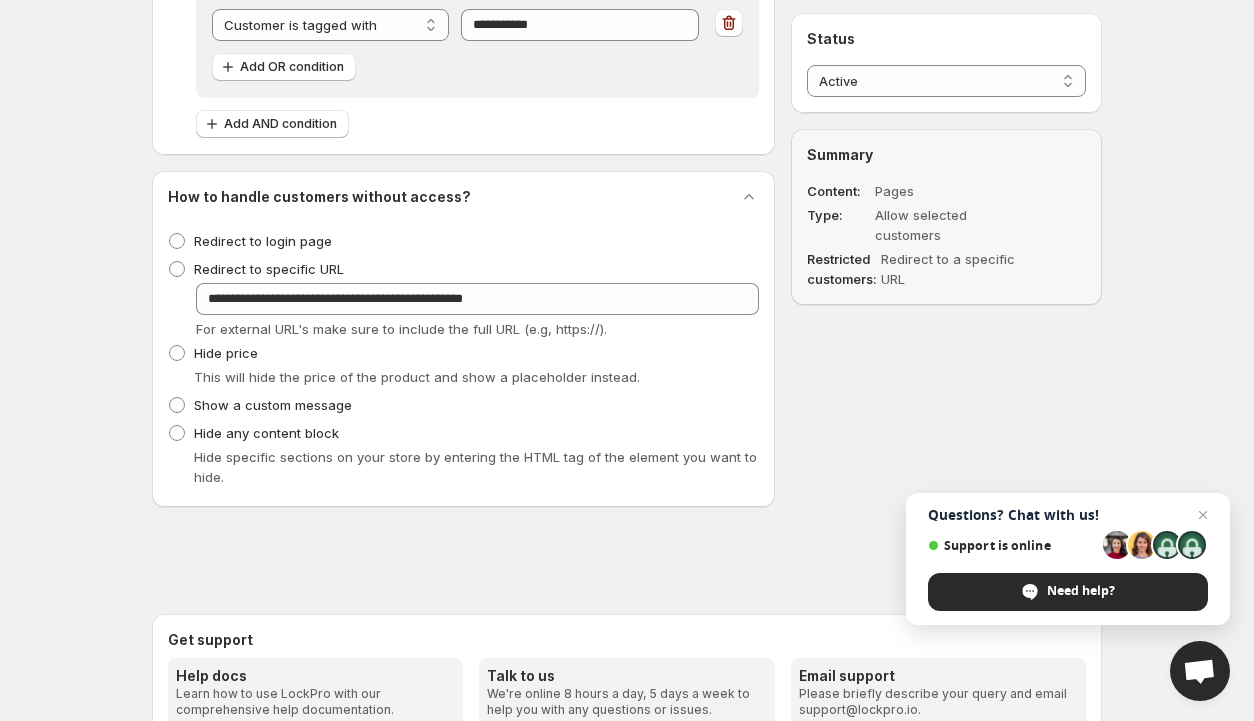 scroll, scrollTop: 1469, scrollLeft: 0, axis: vertical 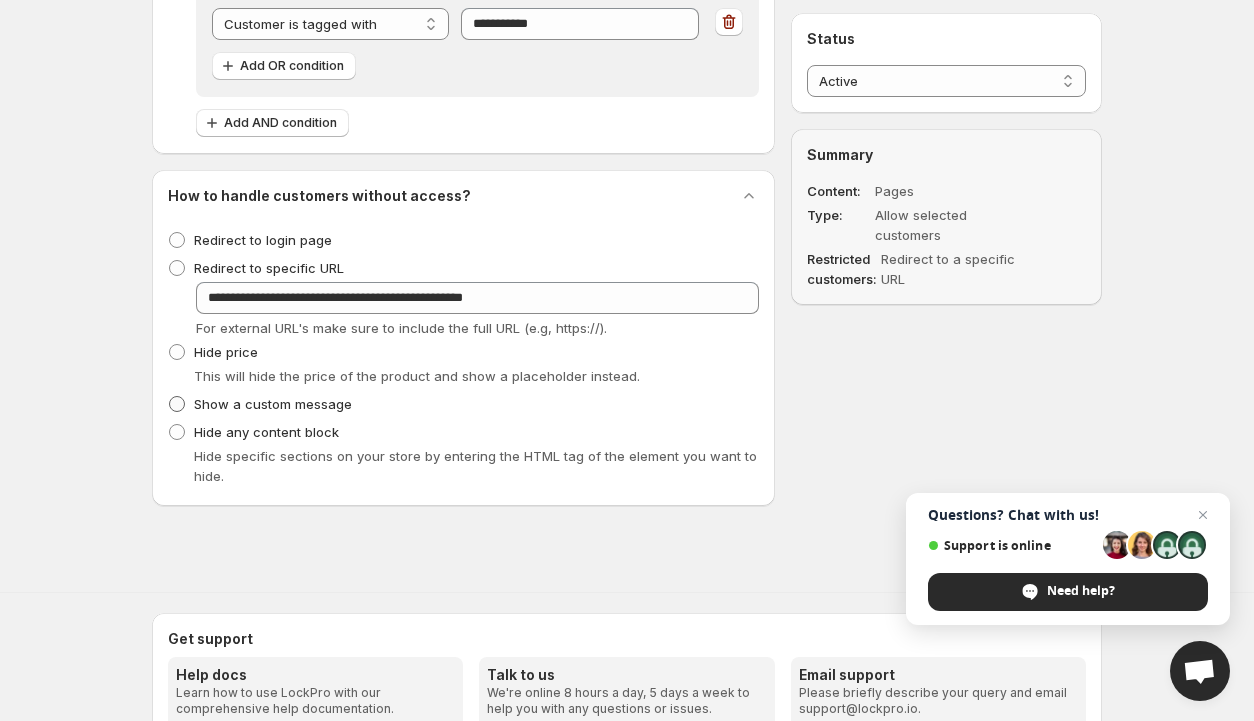 click on "Show a custom message" at bounding box center [273, 404] 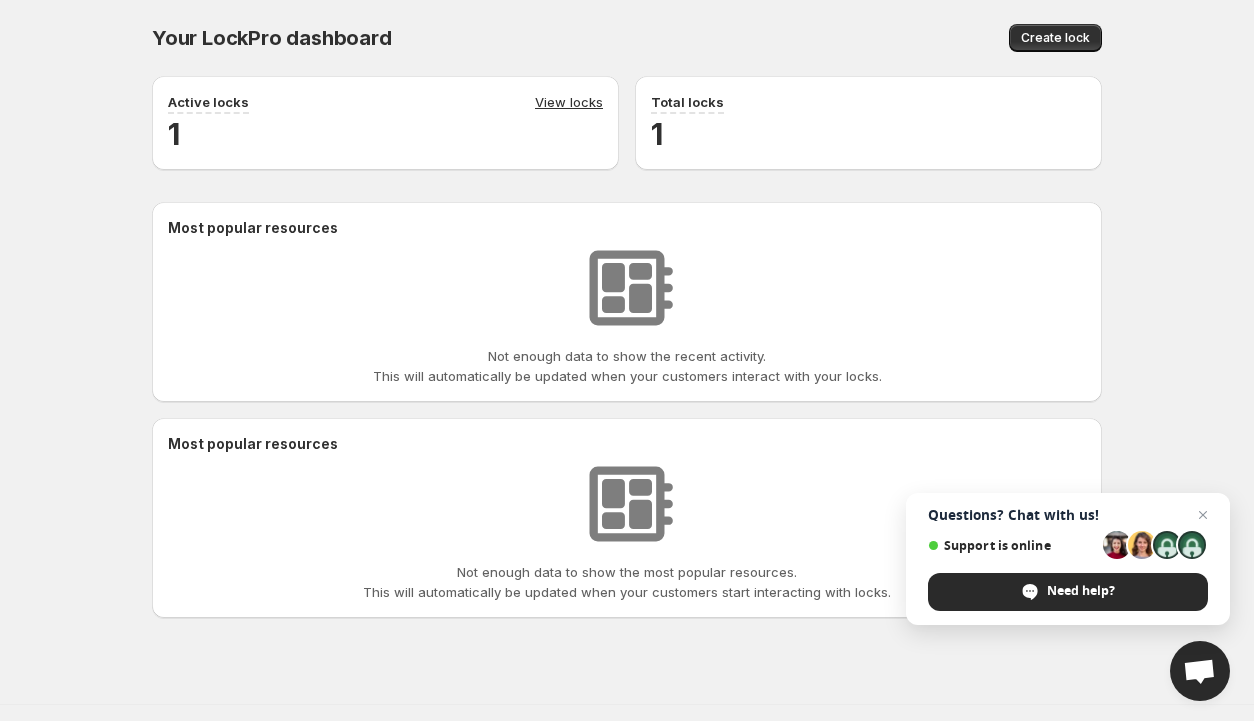 scroll, scrollTop: 200, scrollLeft: 0, axis: vertical 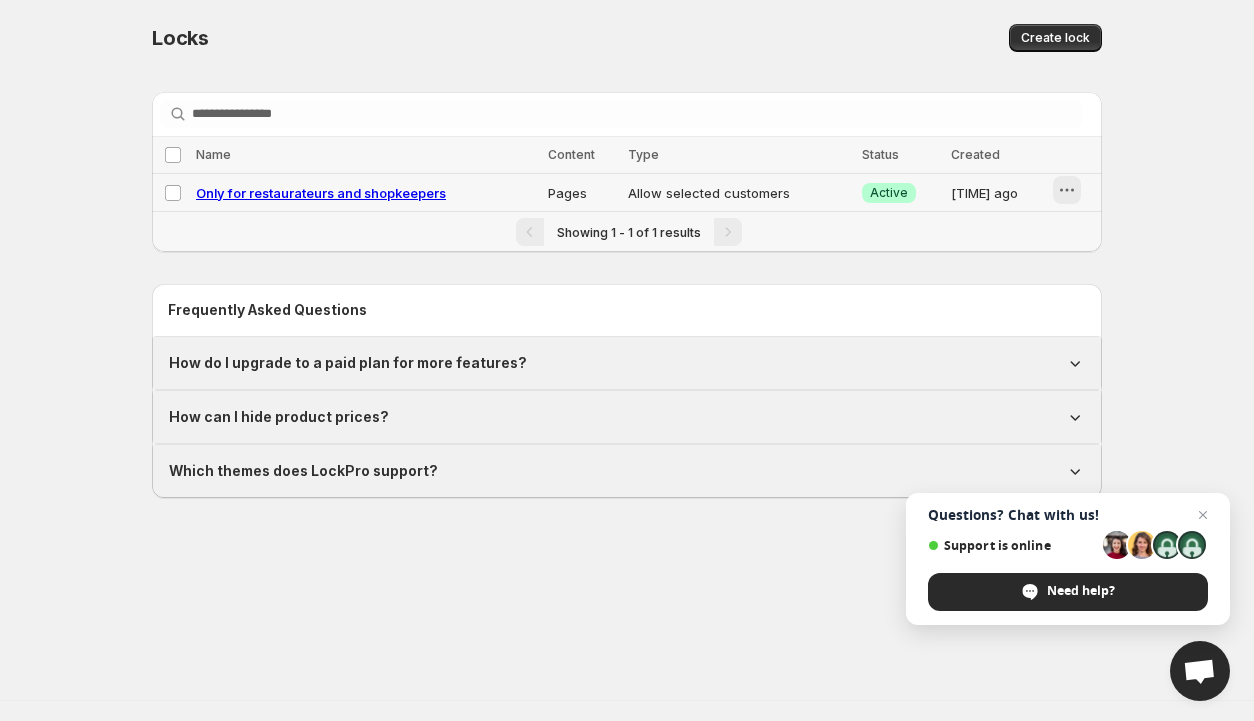 click 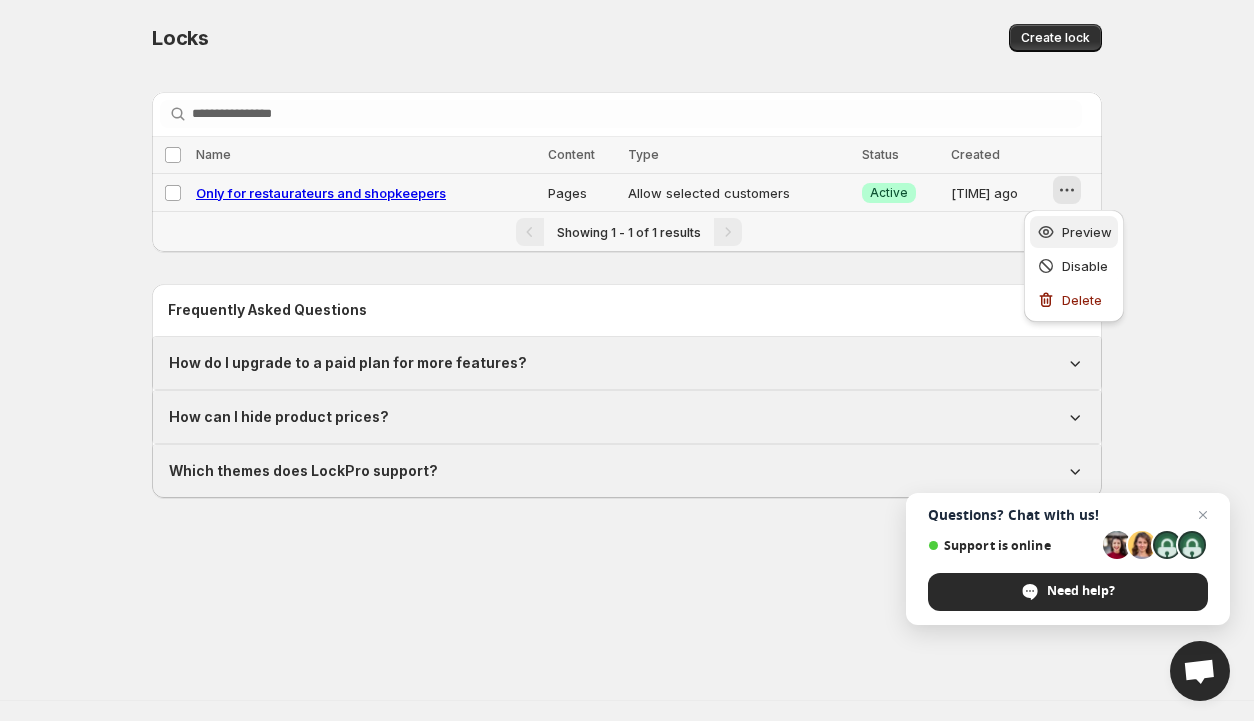 click on "Preview" at bounding box center (1087, 232) 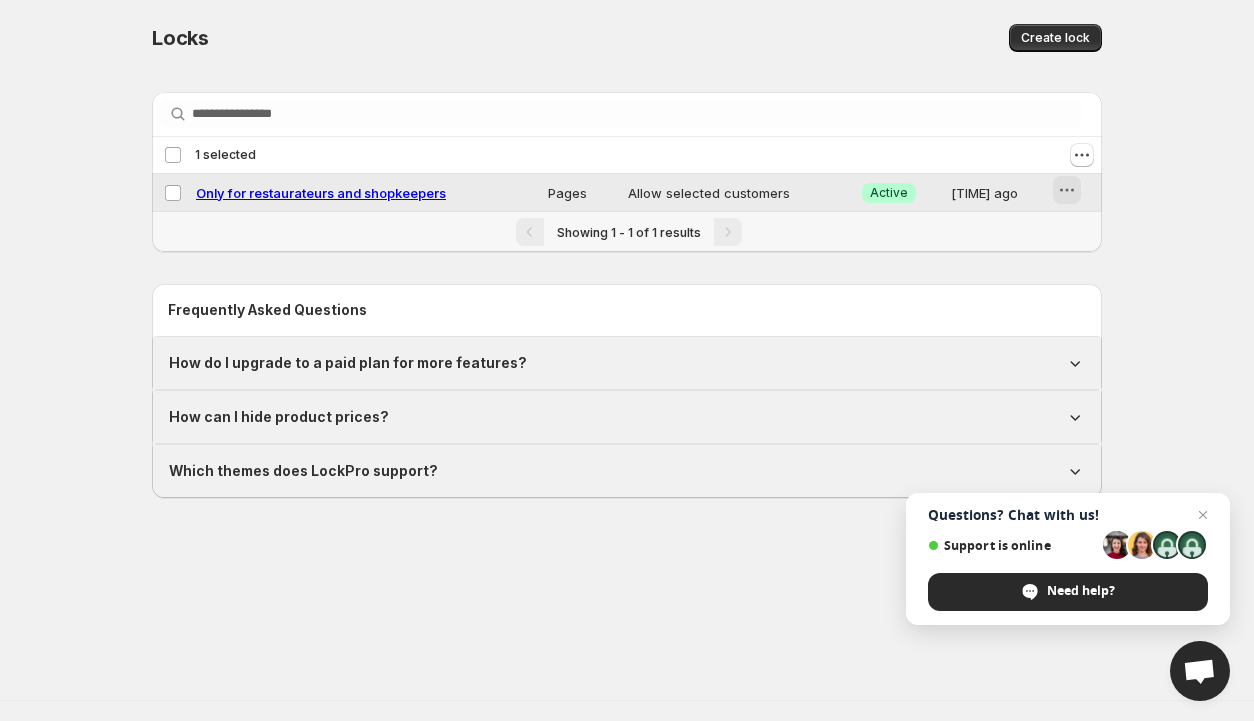 click 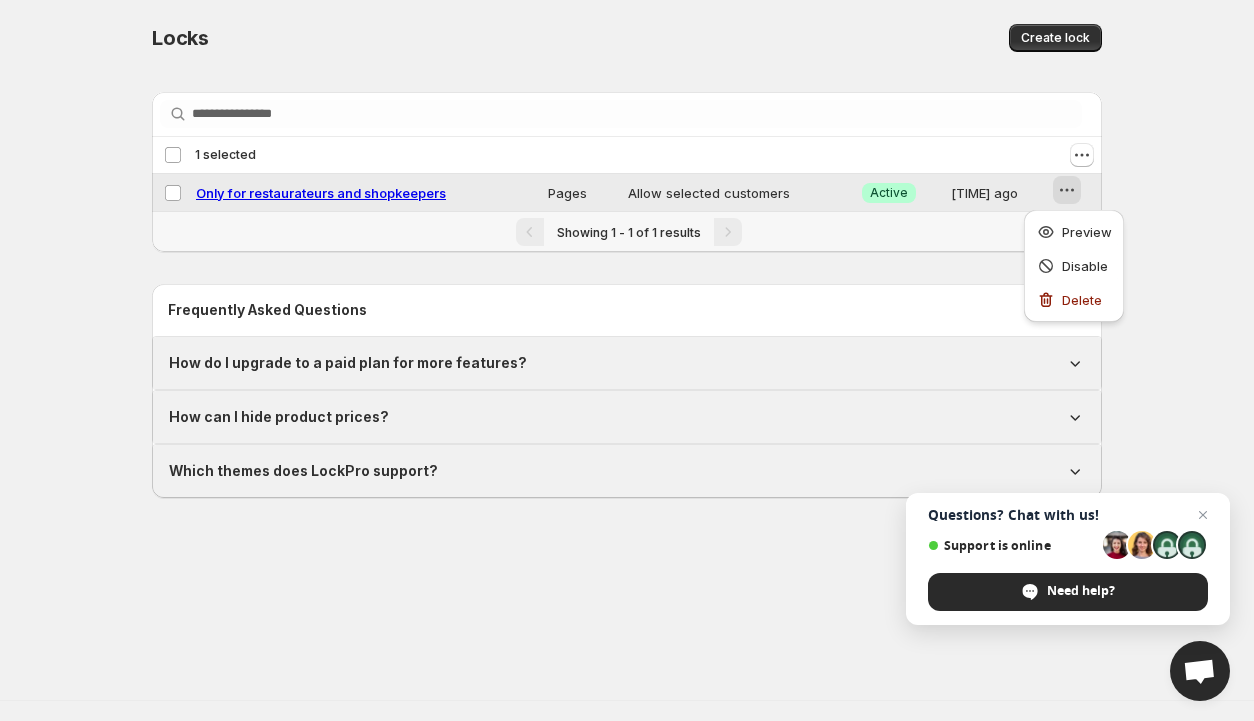 click 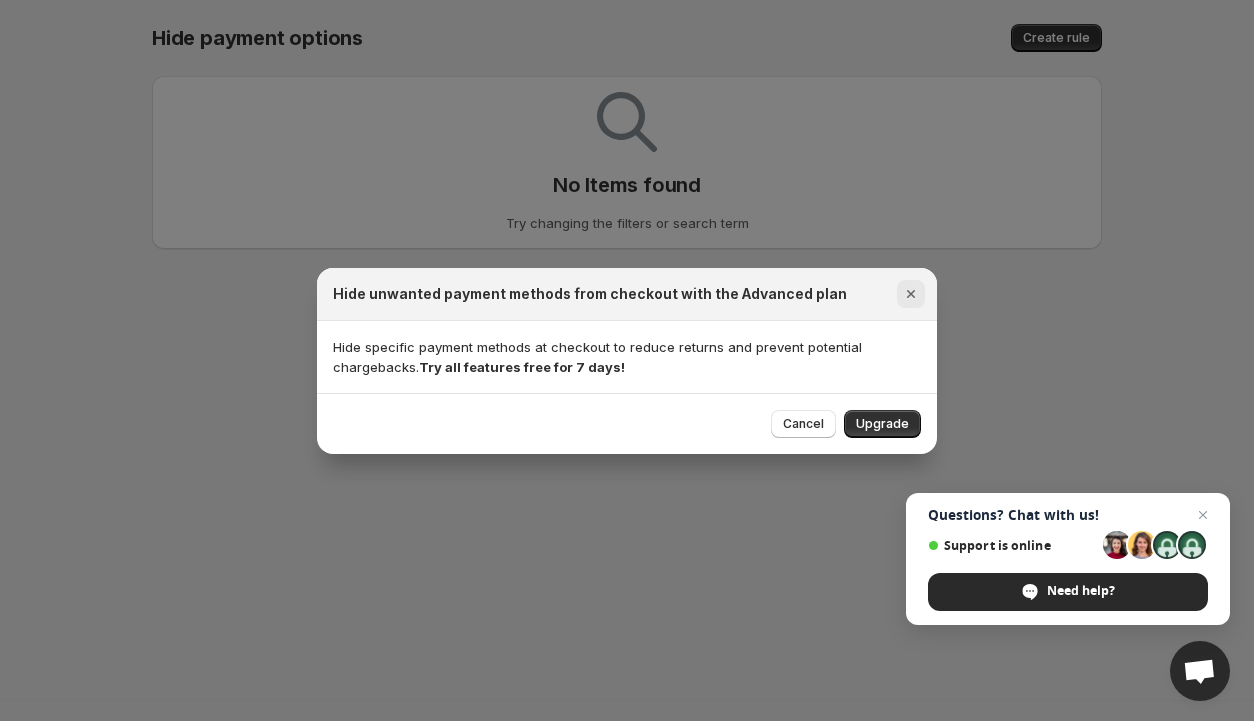 click at bounding box center [911, 294] 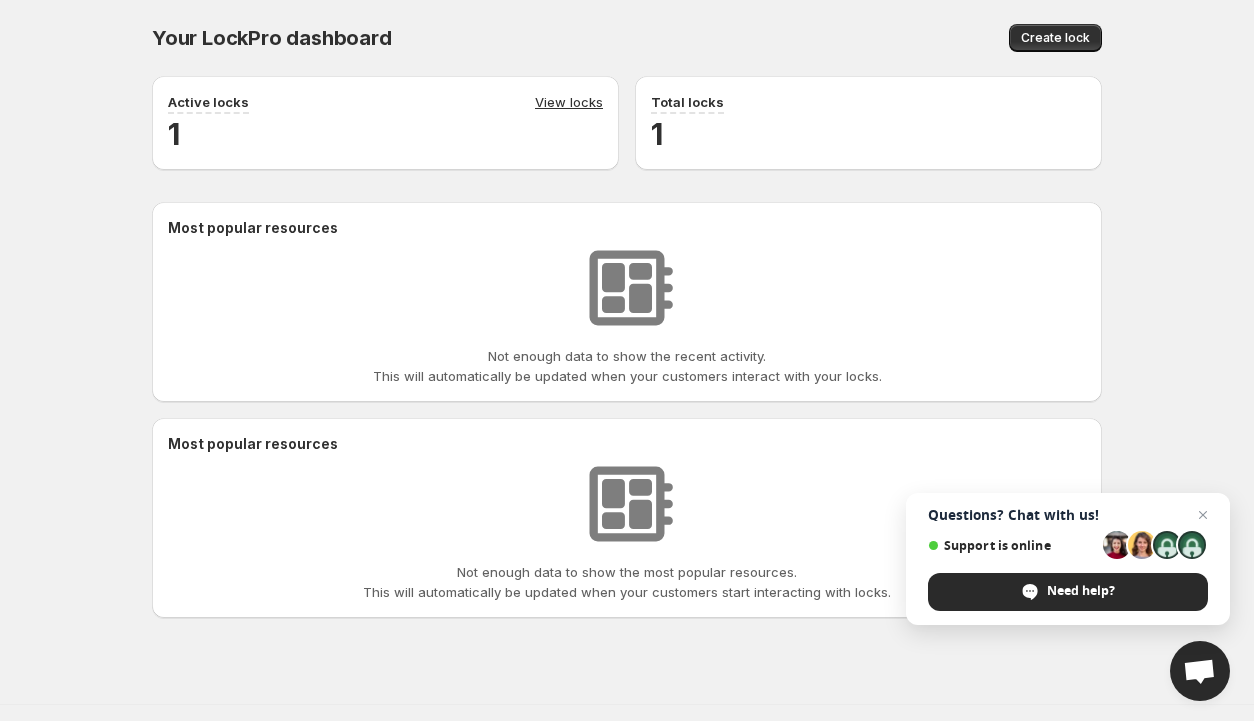 select on "******" 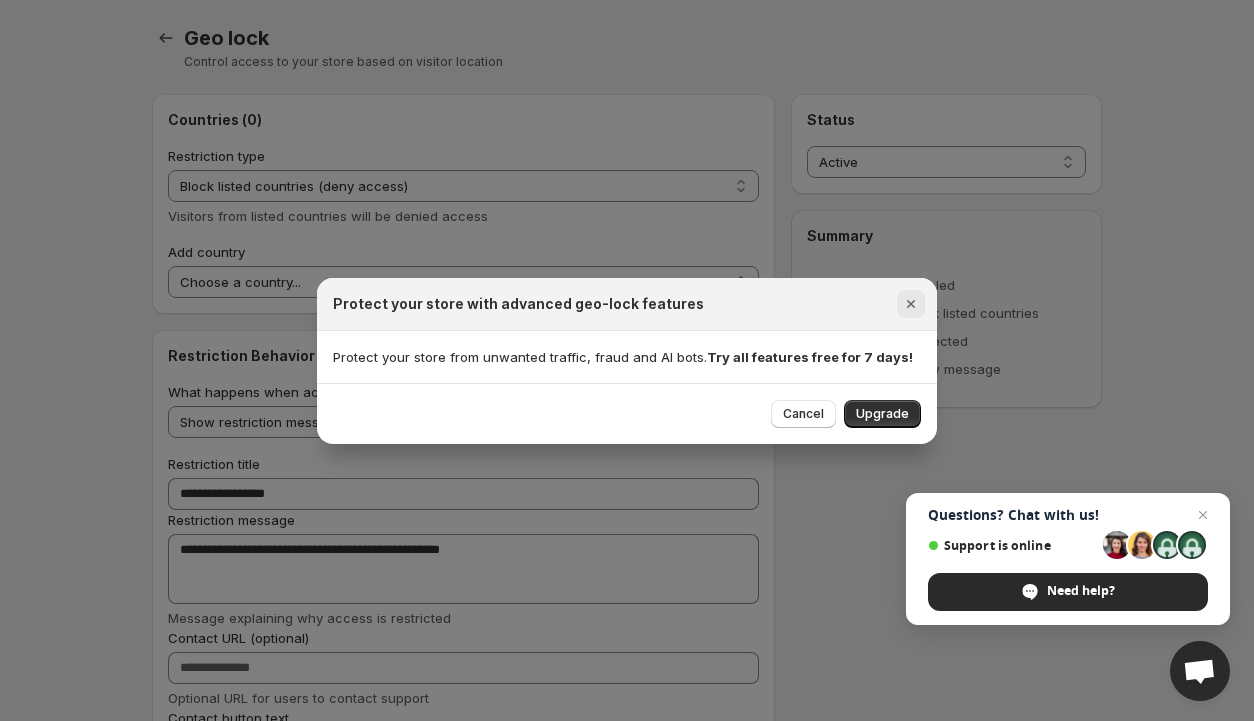 click at bounding box center (911, 304) 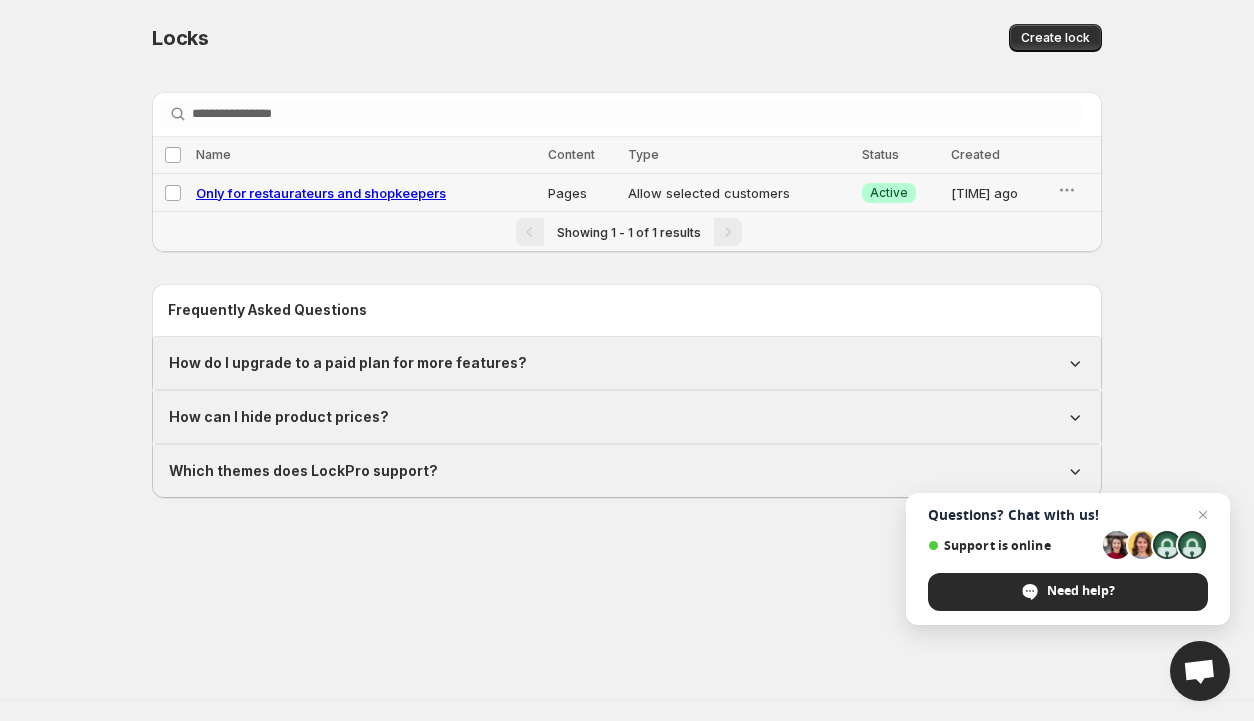 click on "Only for restaurateurs and shopkeepers" at bounding box center (321, 193) 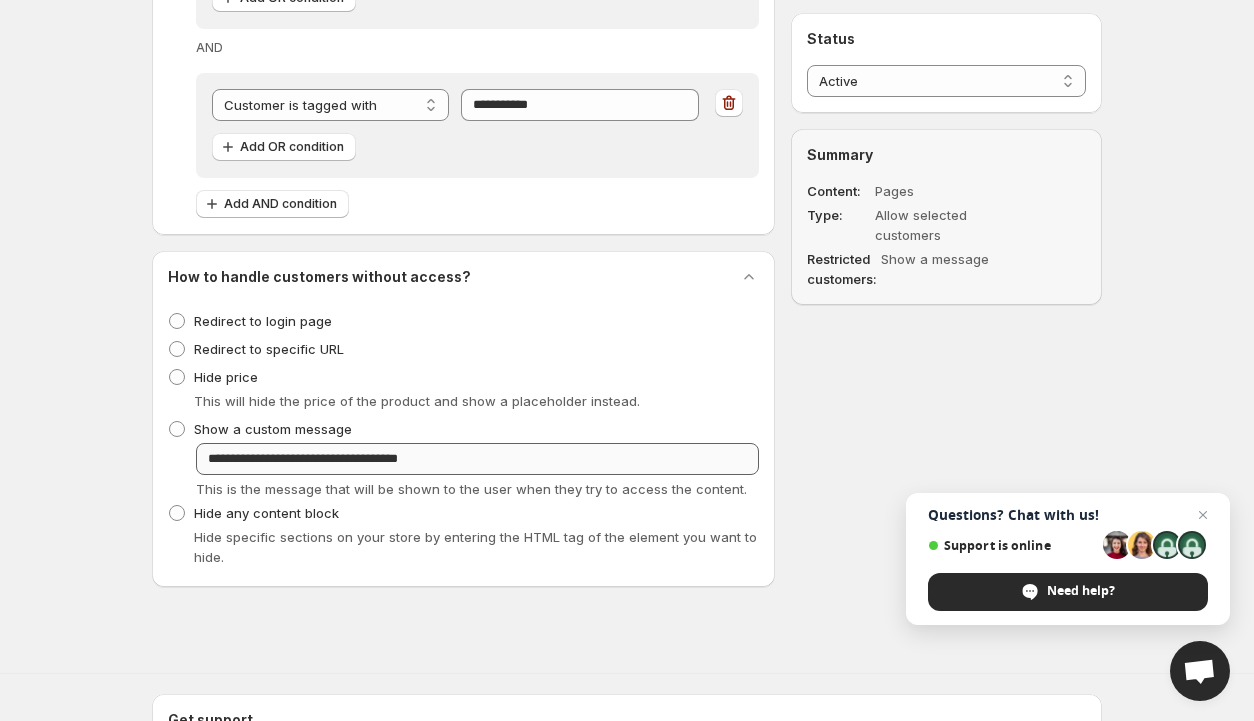 scroll, scrollTop: 1389, scrollLeft: 0, axis: vertical 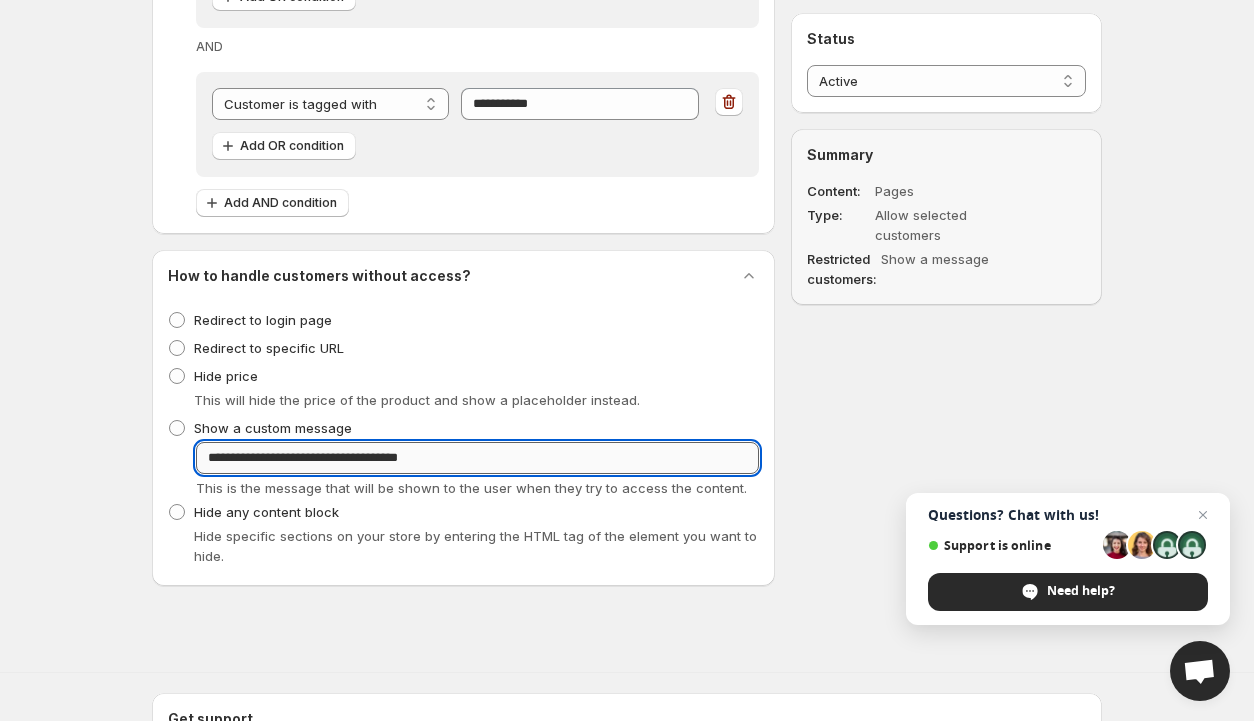 click on "**********" at bounding box center (477, 458) 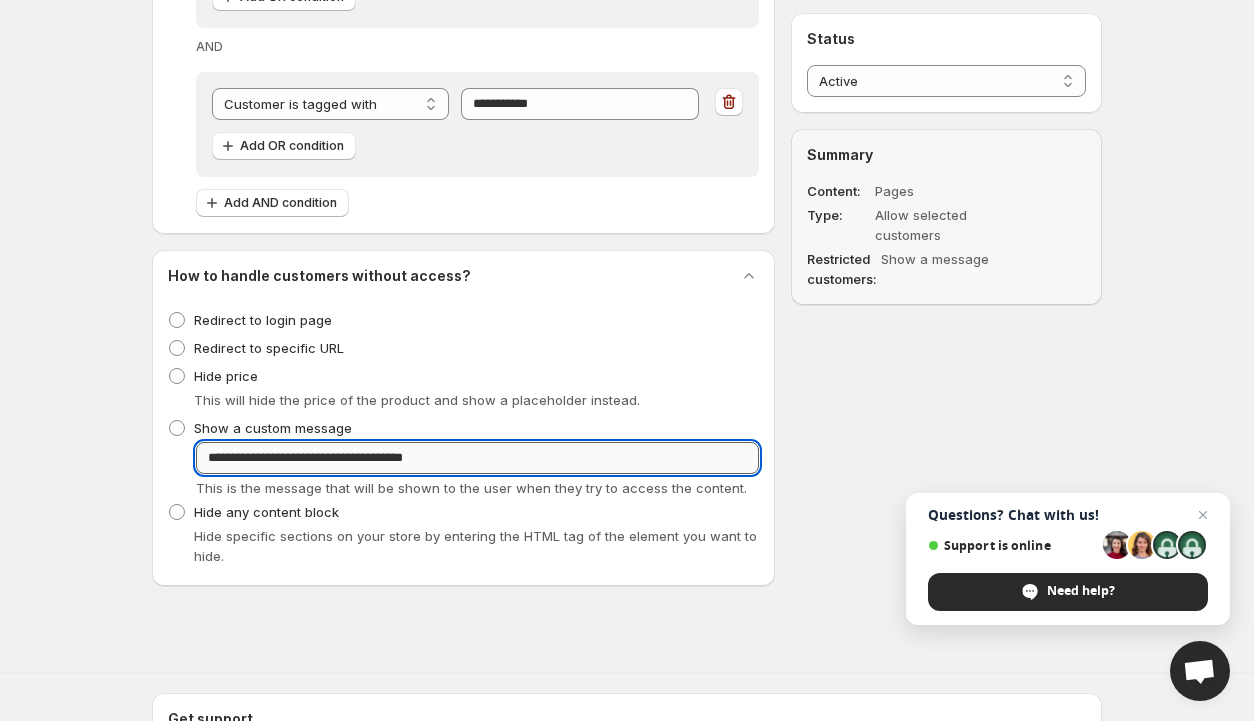 type on "**********" 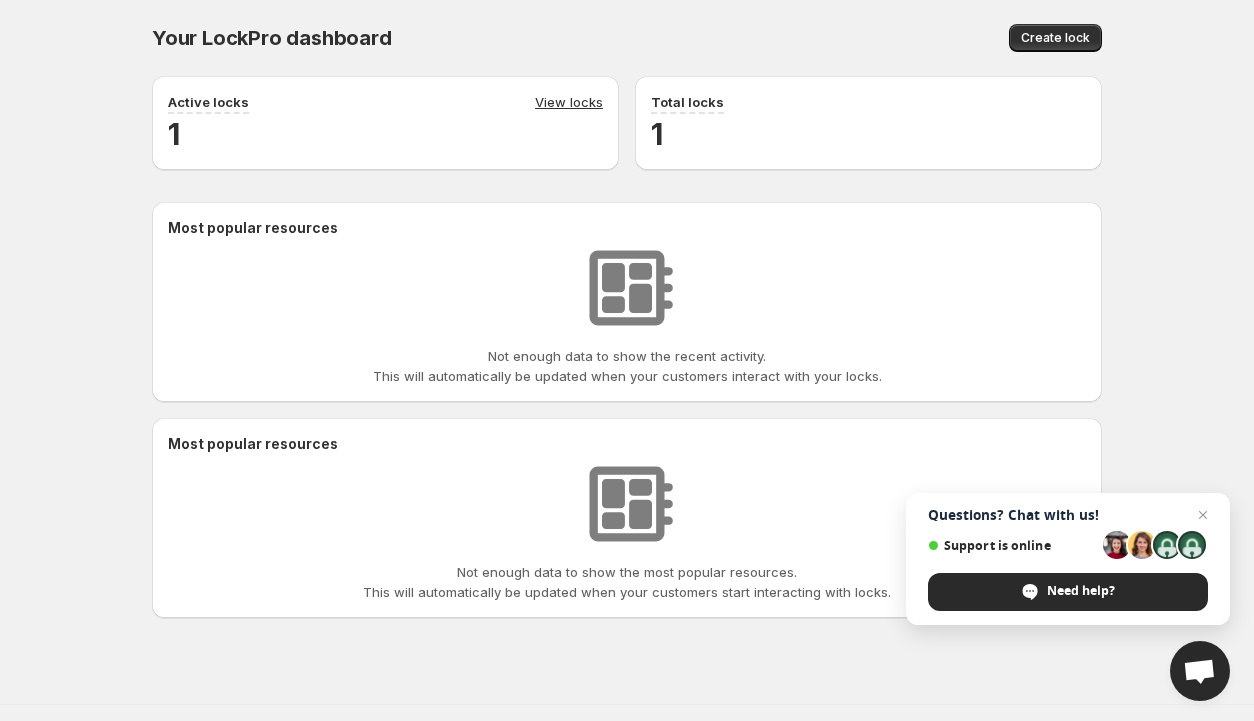 scroll, scrollTop: 0, scrollLeft: 0, axis: both 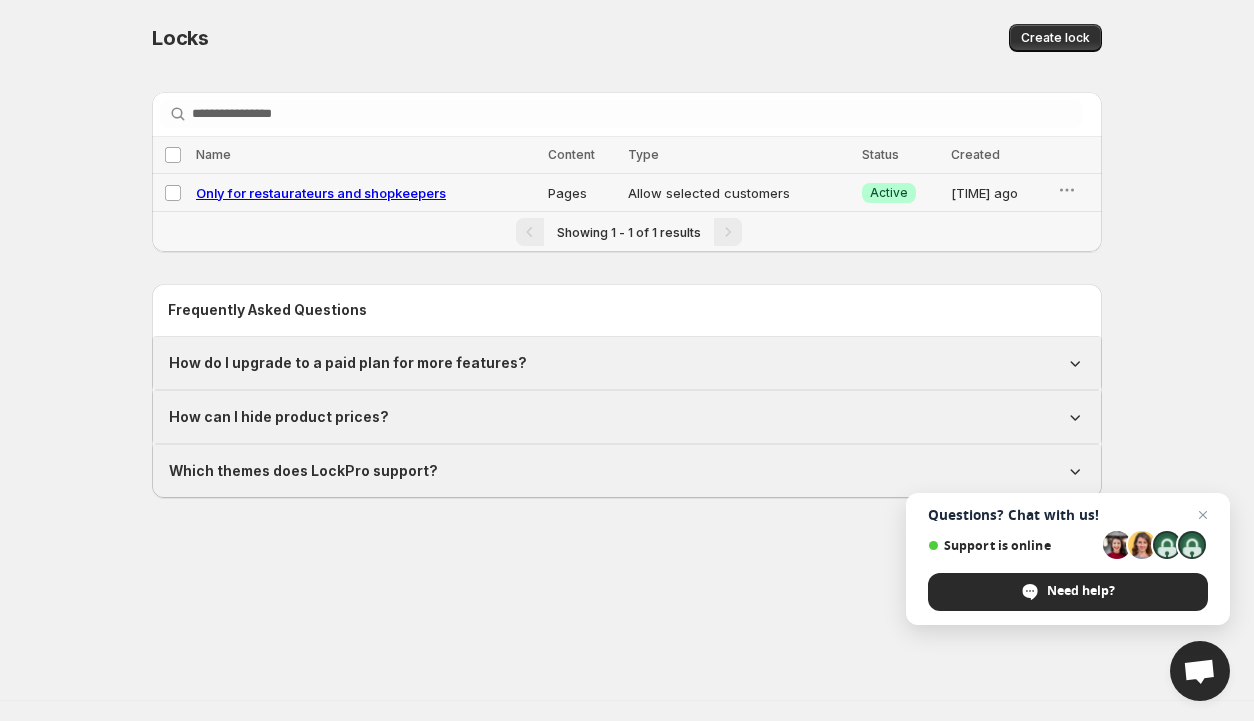 click on "Only for restaurateurs and shopkeepers" at bounding box center [321, 193] 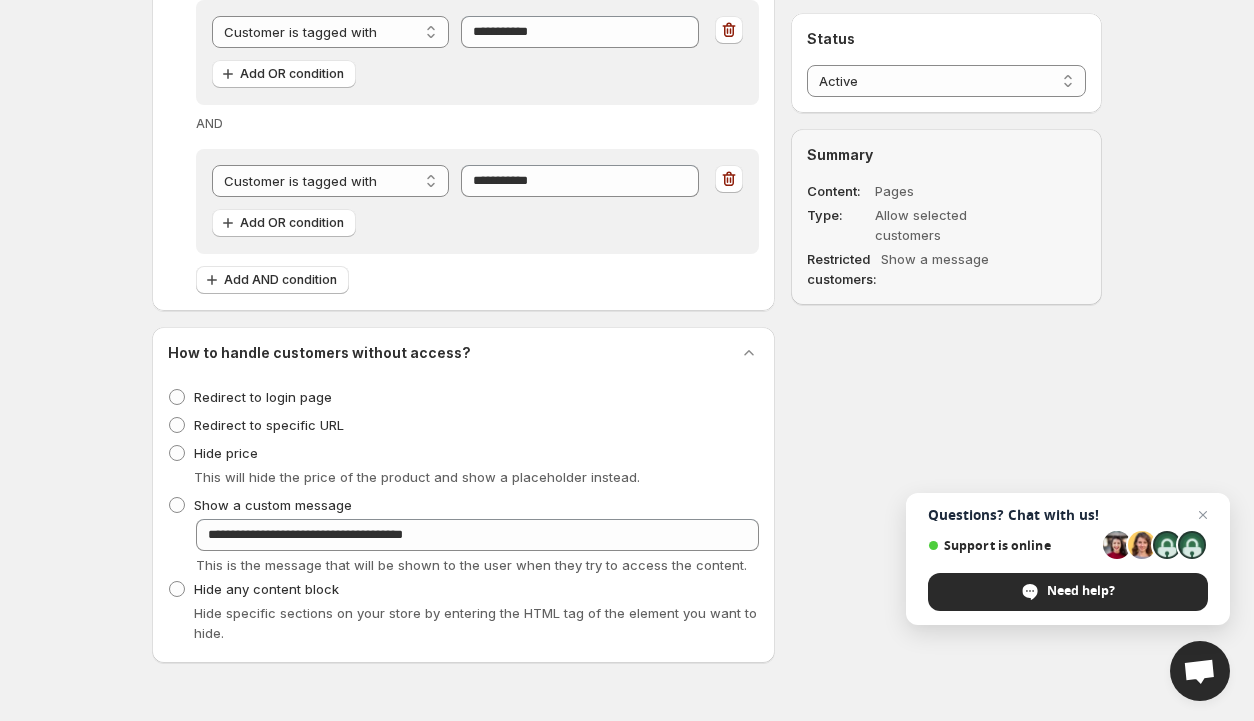 scroll, scrollTop: 1313, scrollLeft: 0, axis: vertical 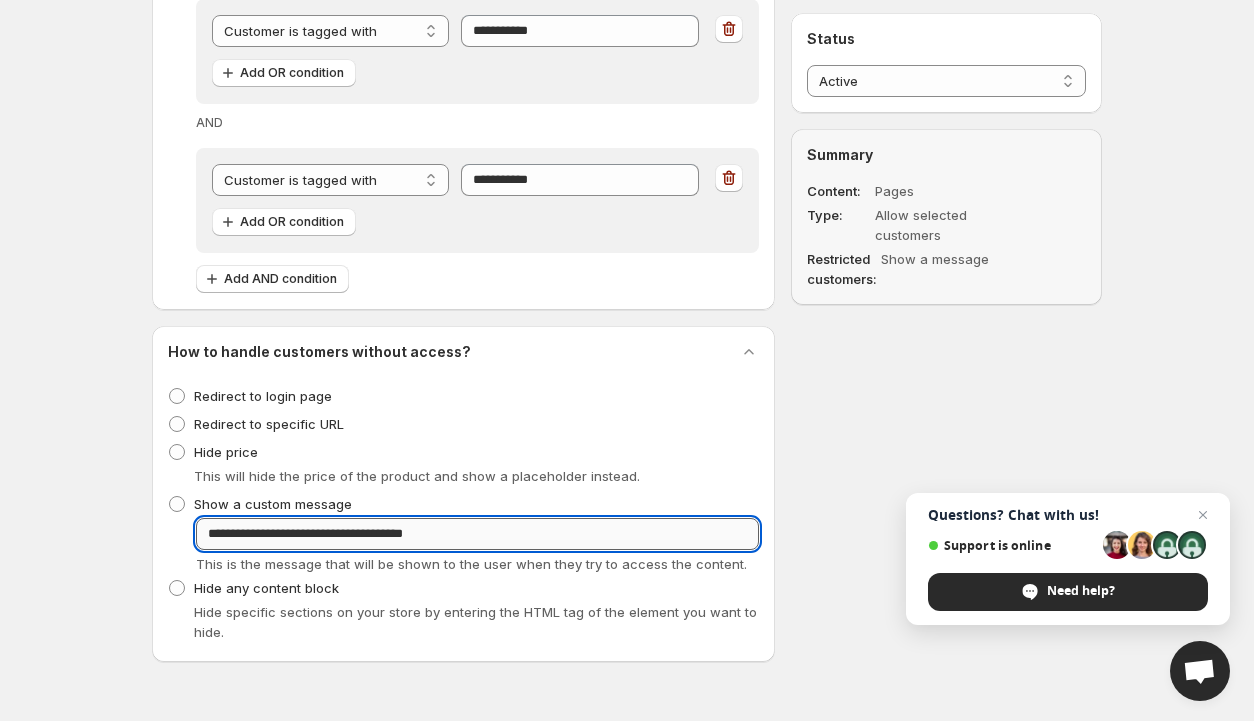 click on "**********" at bounding box center (477, 534) 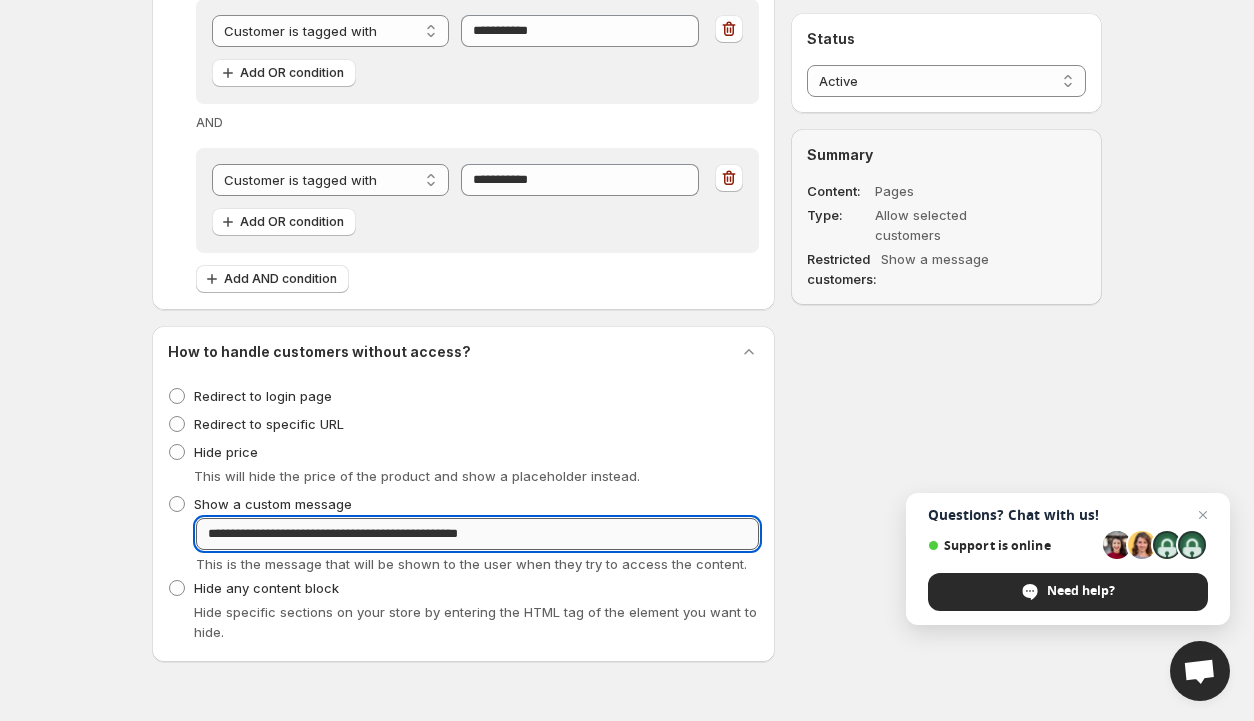paste on "**********" 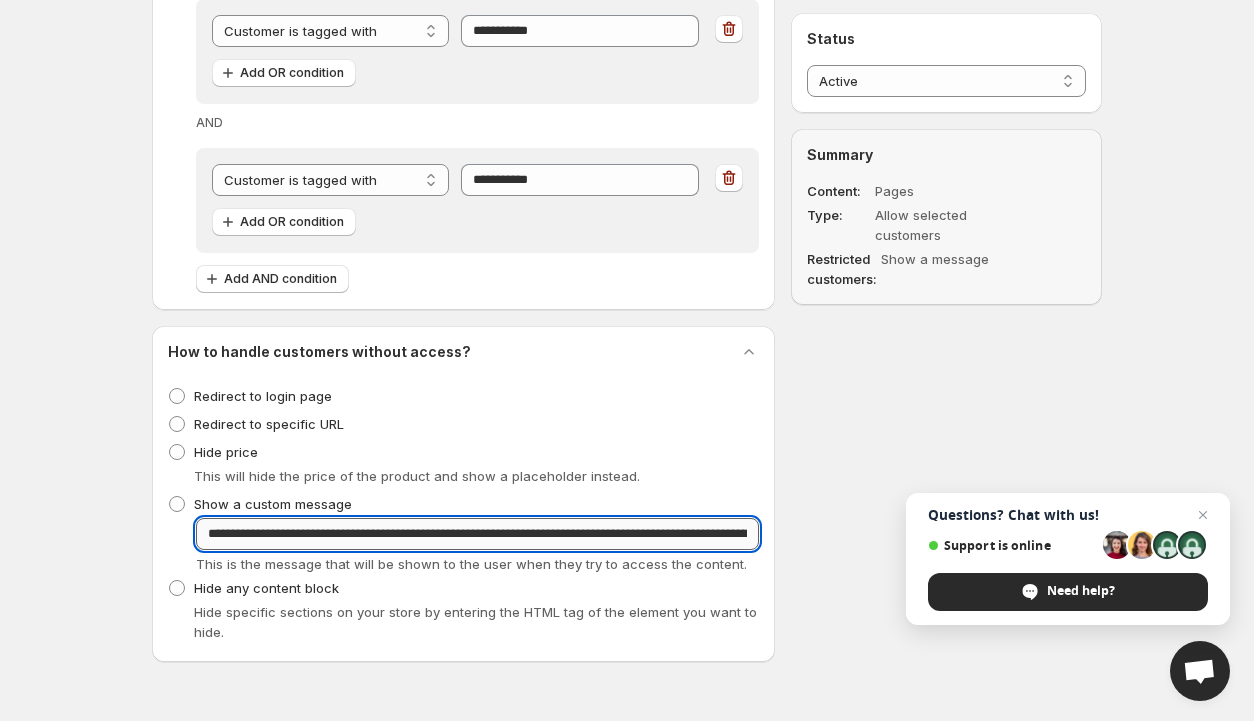 scroll, scrollTop: 0, scrollLeft: 1042, axis: horizontal 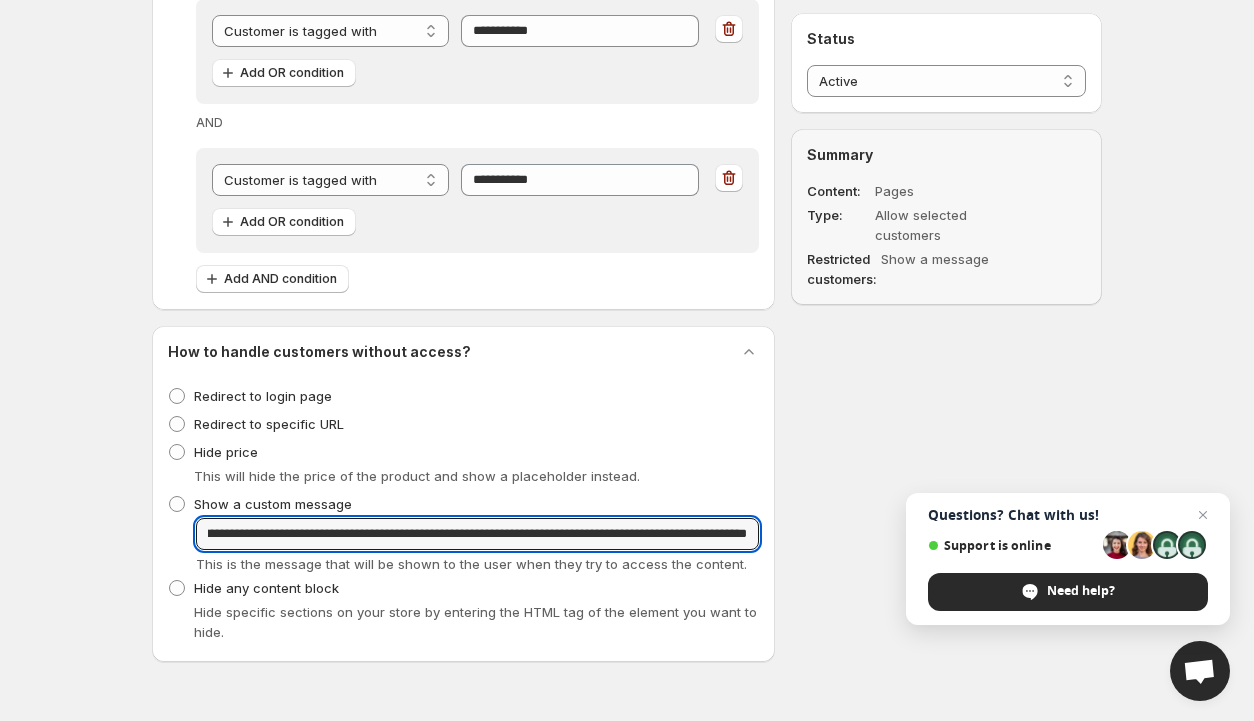 type on "**********" 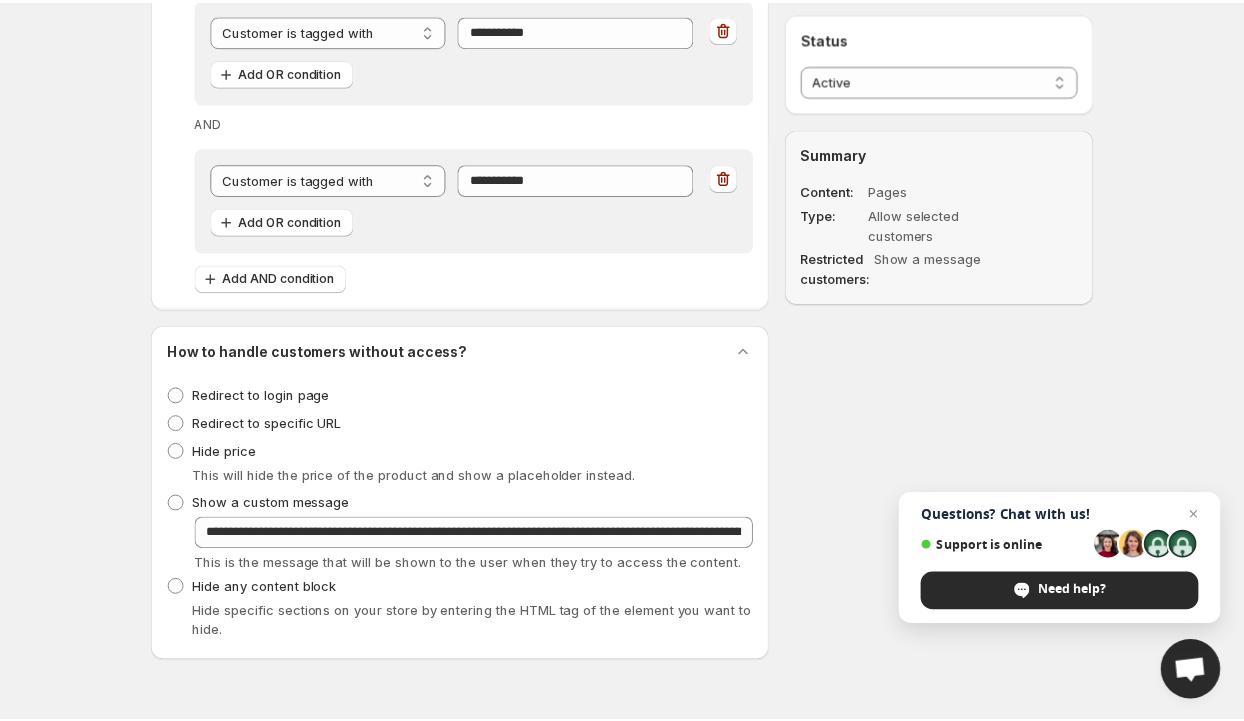 scroll, scrollTop: 0, scrollLeft: 0, axis: both 